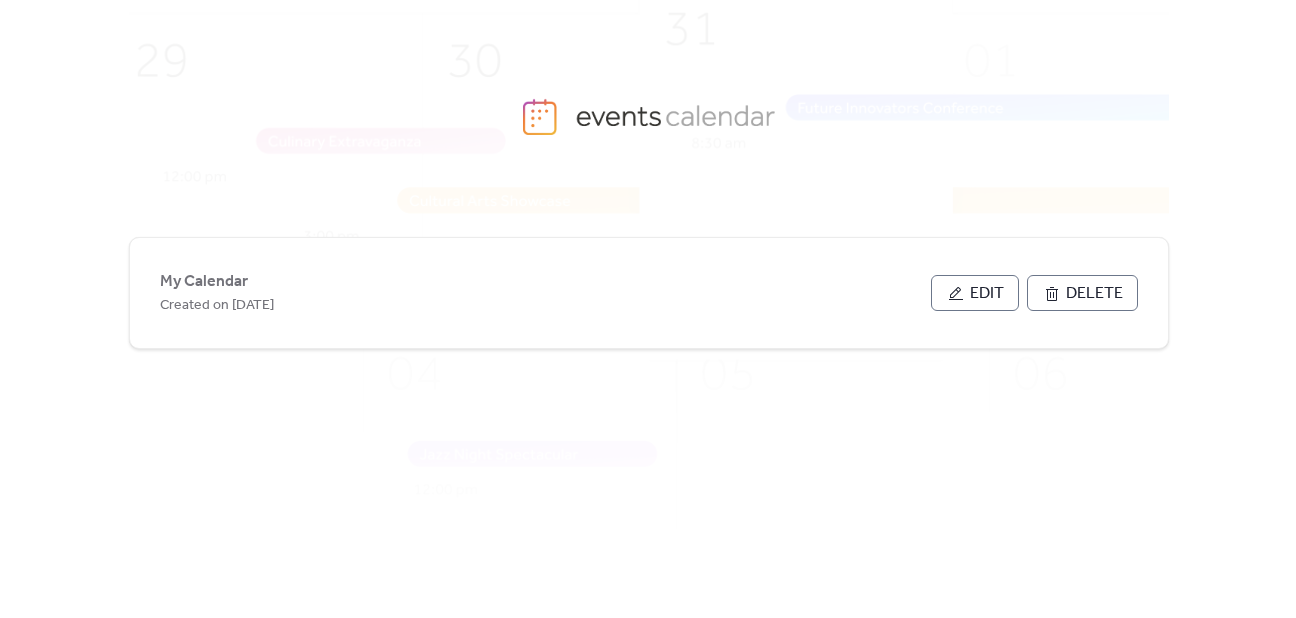 scroll, scrollTop: 0, scrollLeft: 0, axis: both 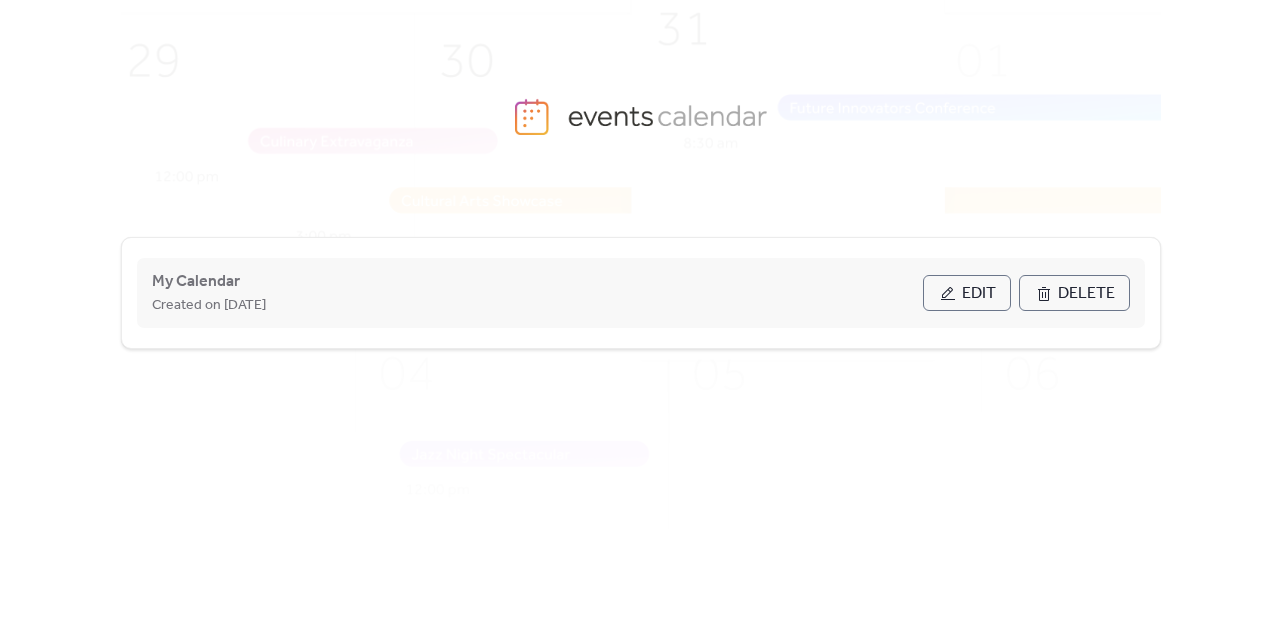 click on "Edit" at bounding box center [967, 293] 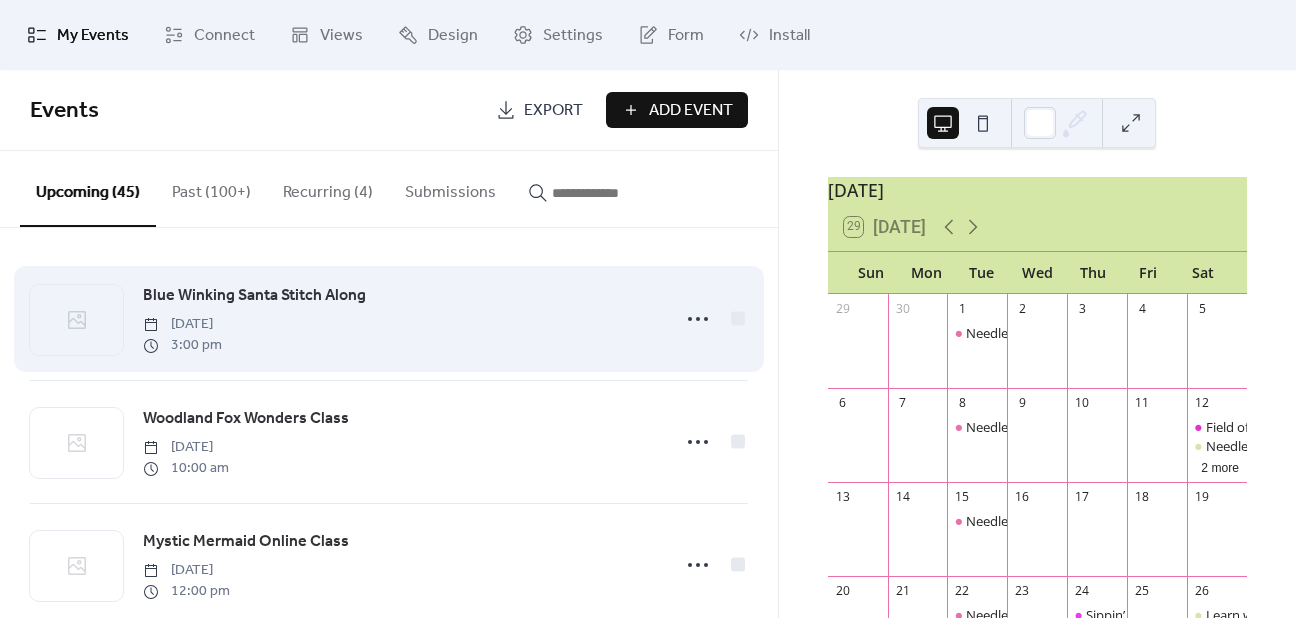 click on "Blue Winking Santa Stitch Along" at bounding box center (254, 296) 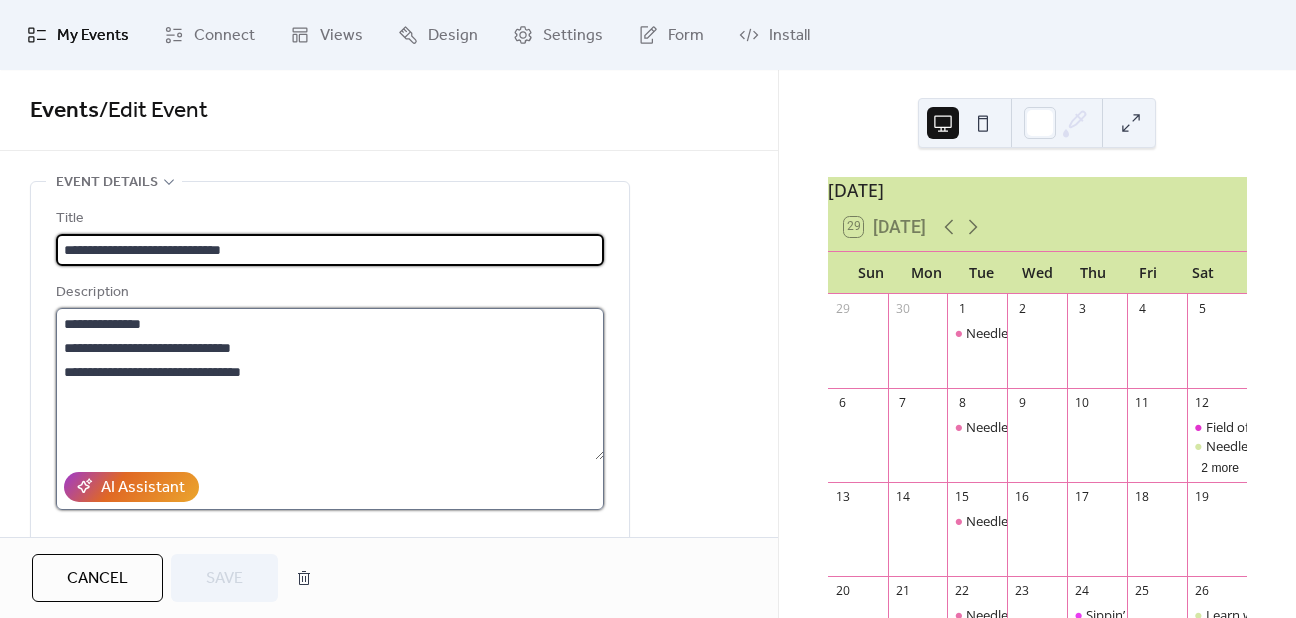 click on "**********" at bounding box center [330, 384] 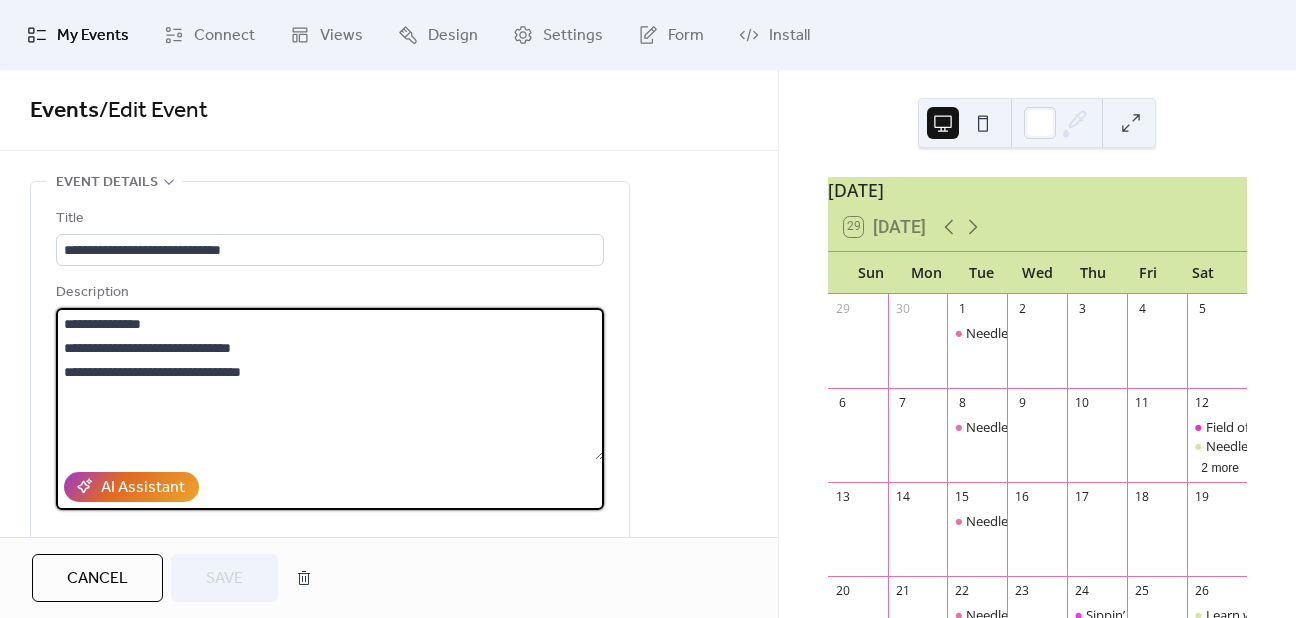 drag, startPoint x: 316, startPoint y: 369, endPoint x: 57, endPoint y: 346, distance: 260.01923 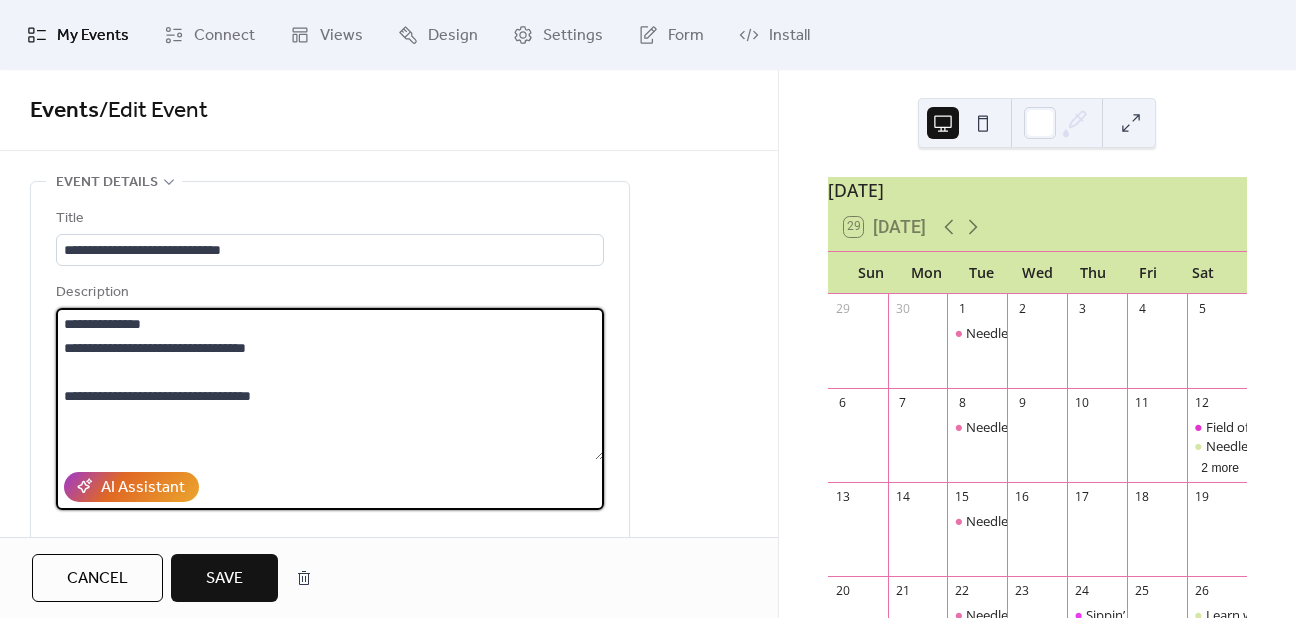 click on "**********" at bounding box center [330, 384] 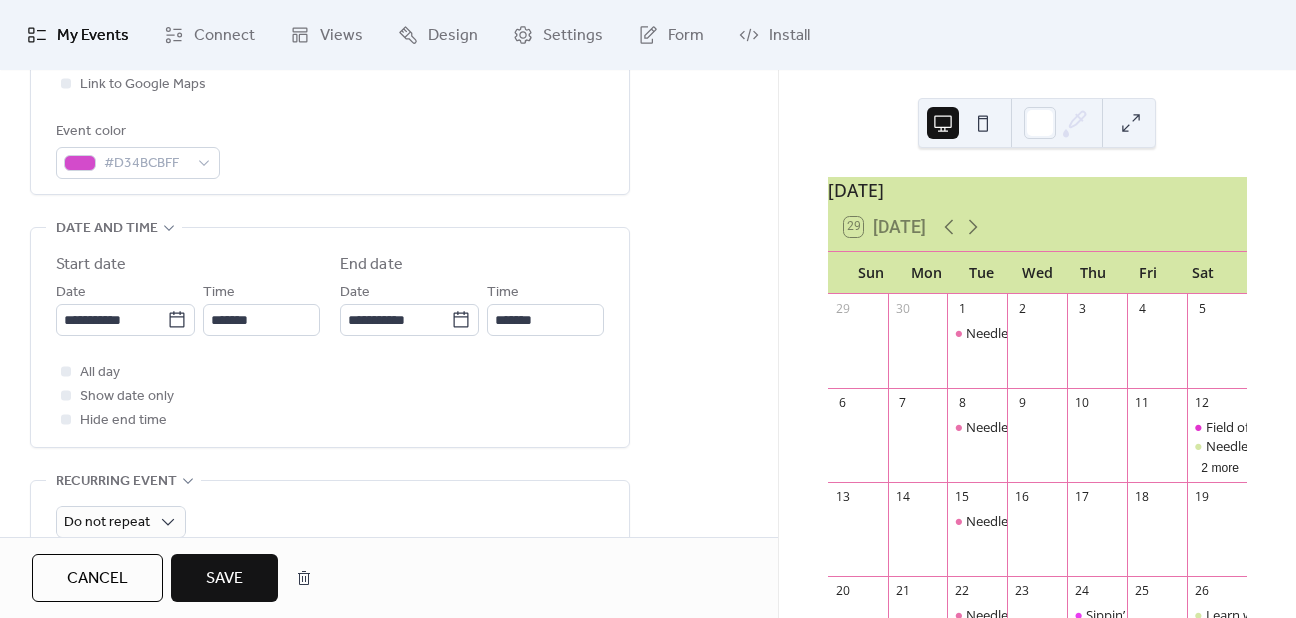 scroll, scrollTop: 540, scrollLeft: 0, axis: vertical 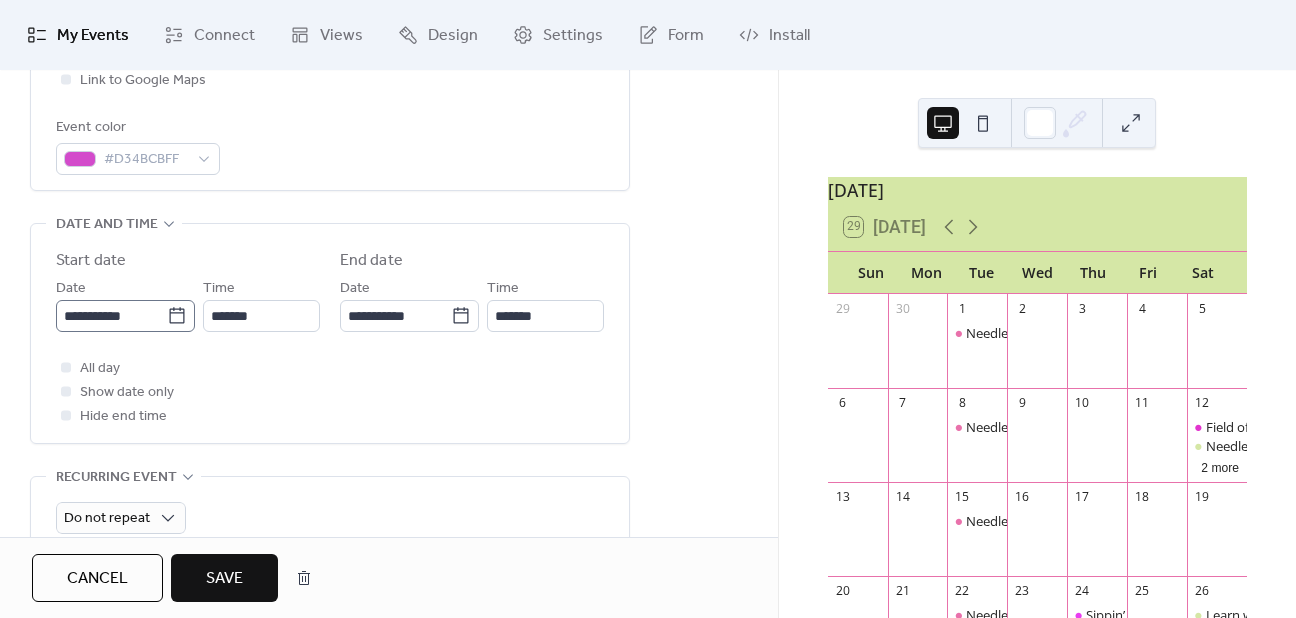type on "**********" 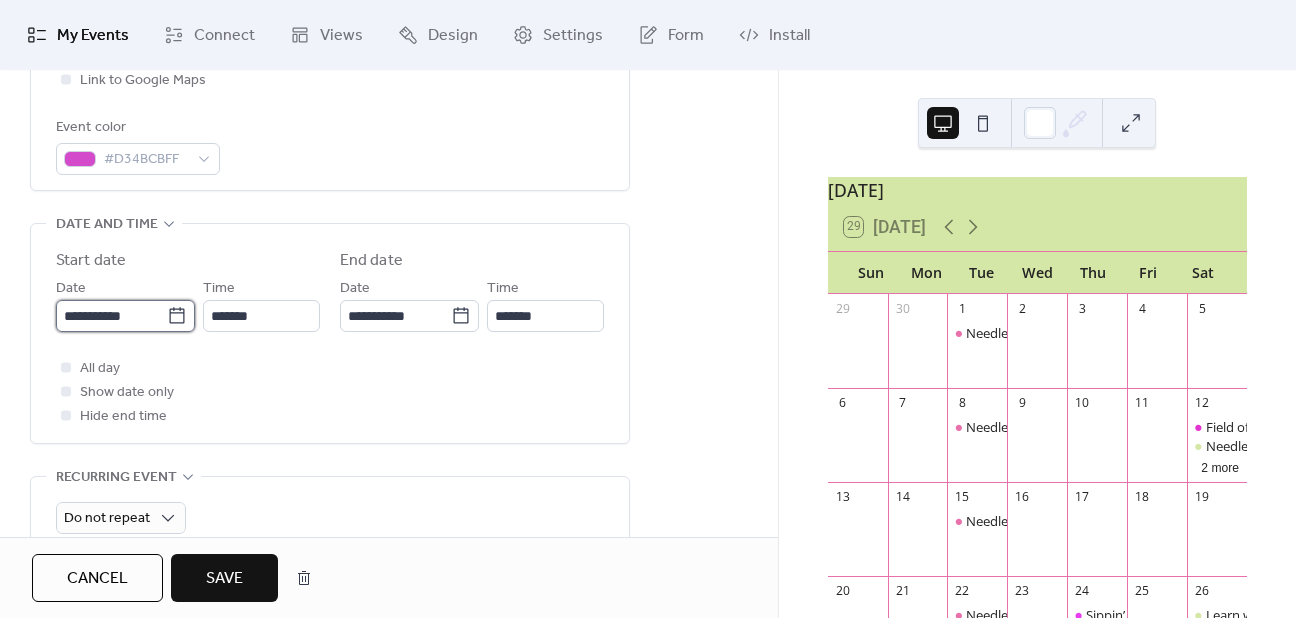 click on "**********" at bounding box center (111, 316) 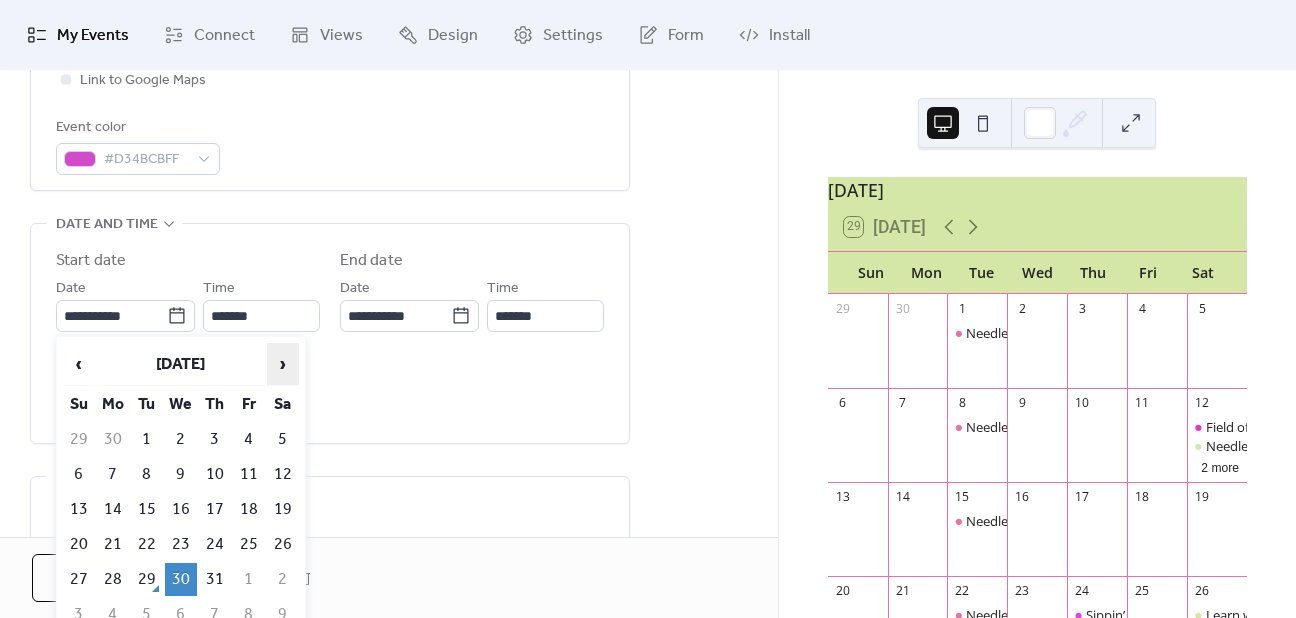 click on "›" at bounding box center [283, 364] 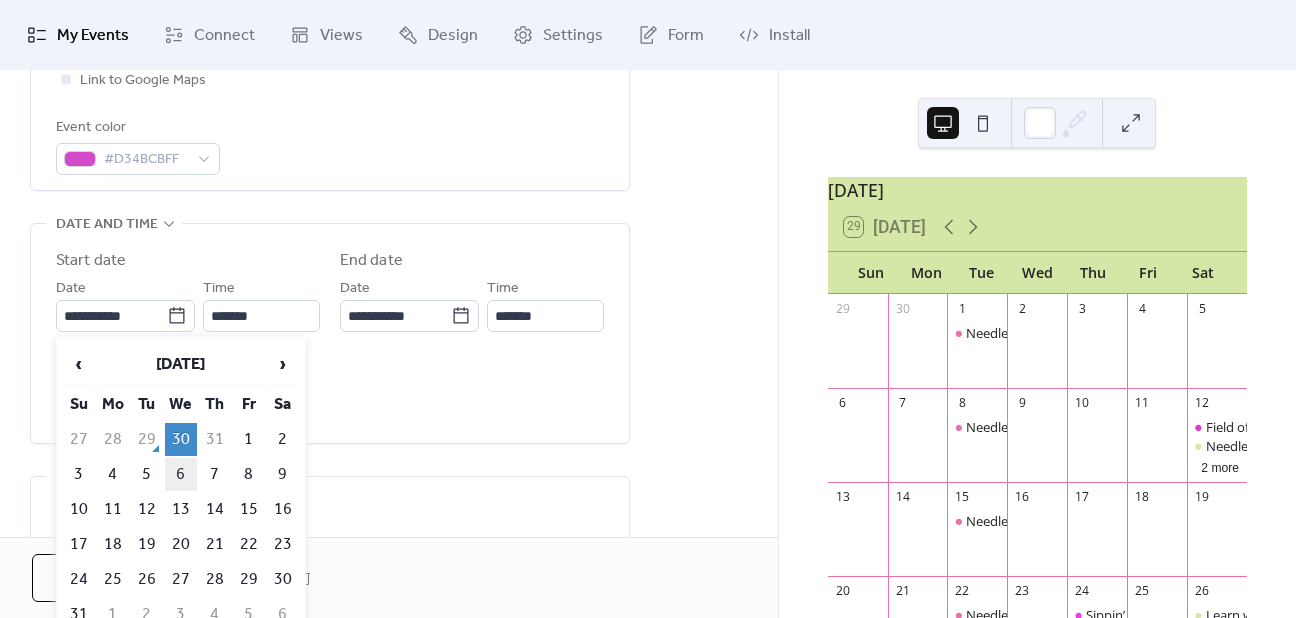 click on "6" at bounding box center [181, 474] 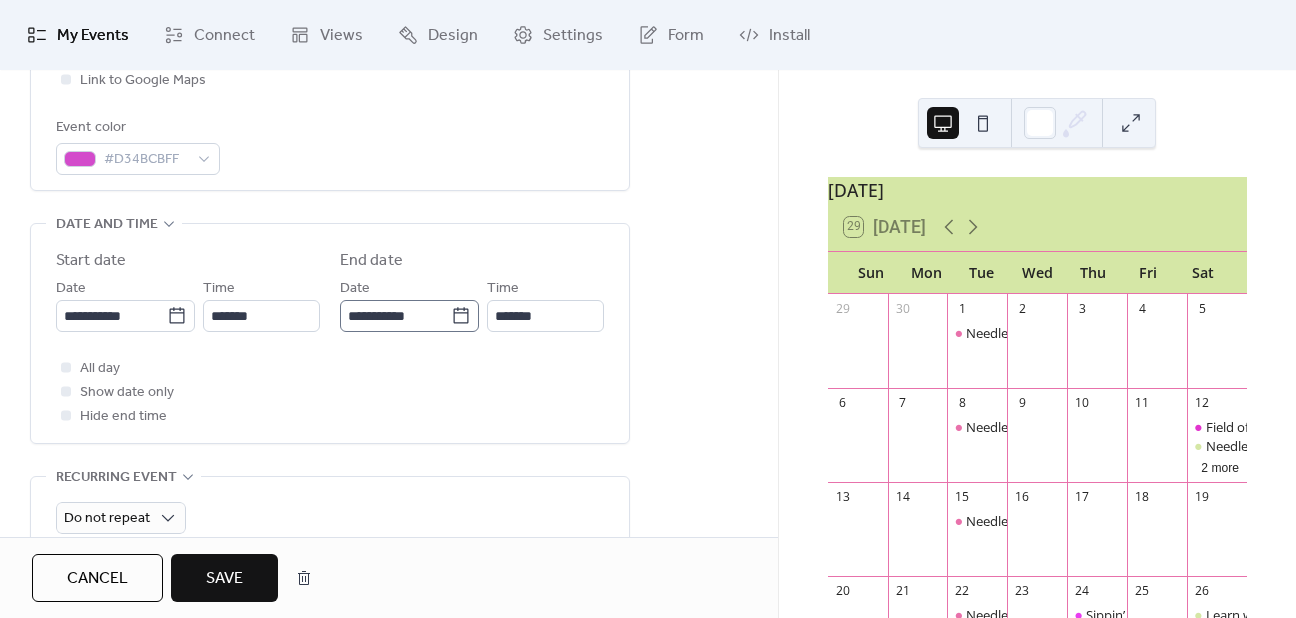 scroll, scrollTop: 0, scrollLeft: 0, axis: both 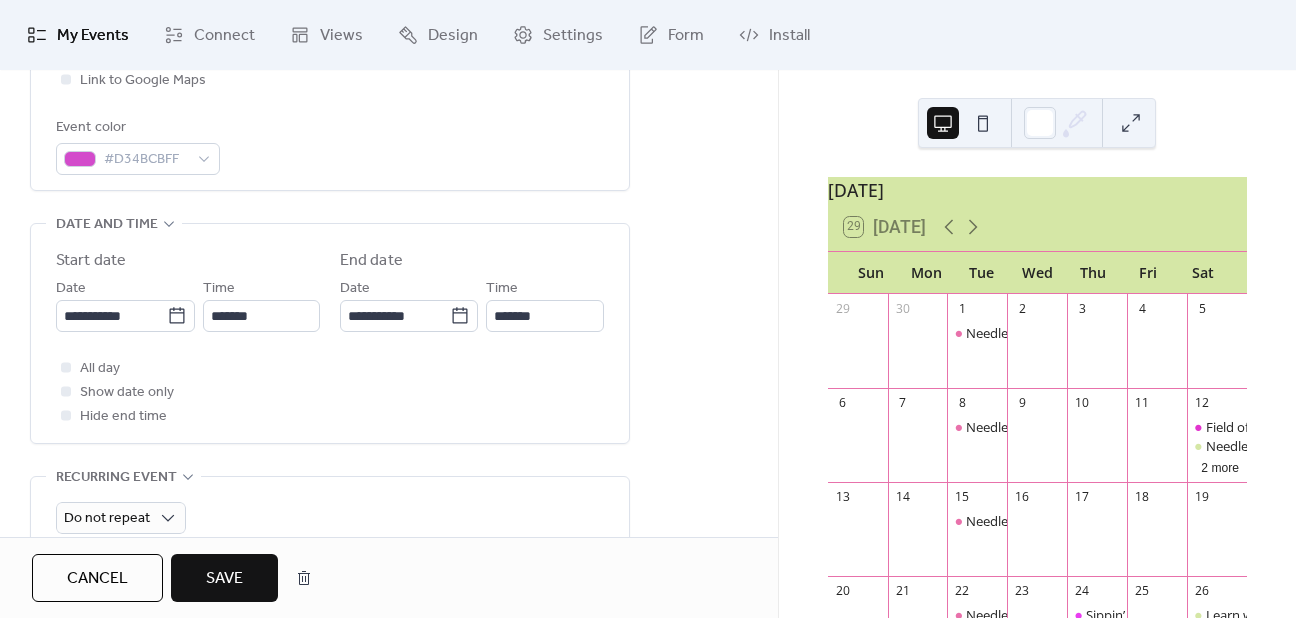 click on "Save" at bounding box center [224, 578] 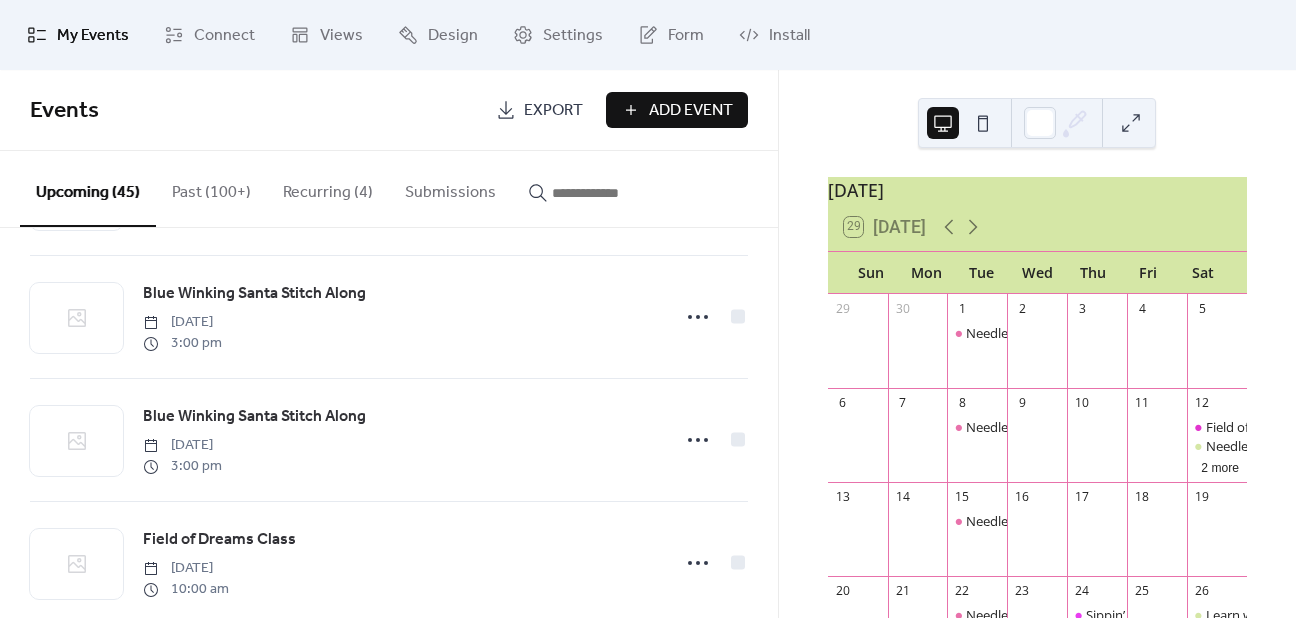 scroll, scrollTop: 250, scrollLeft: 0, axis: vertical 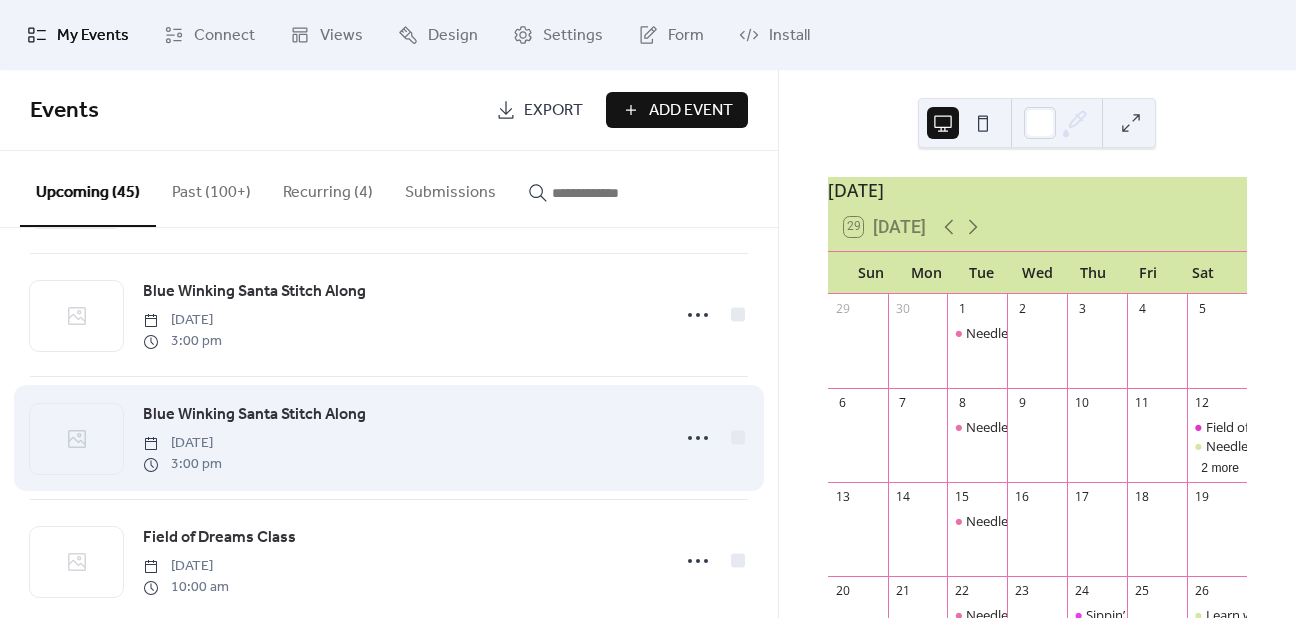 click on "Blue Winking Santa Stitch Along" at bounding box center (254, 415) 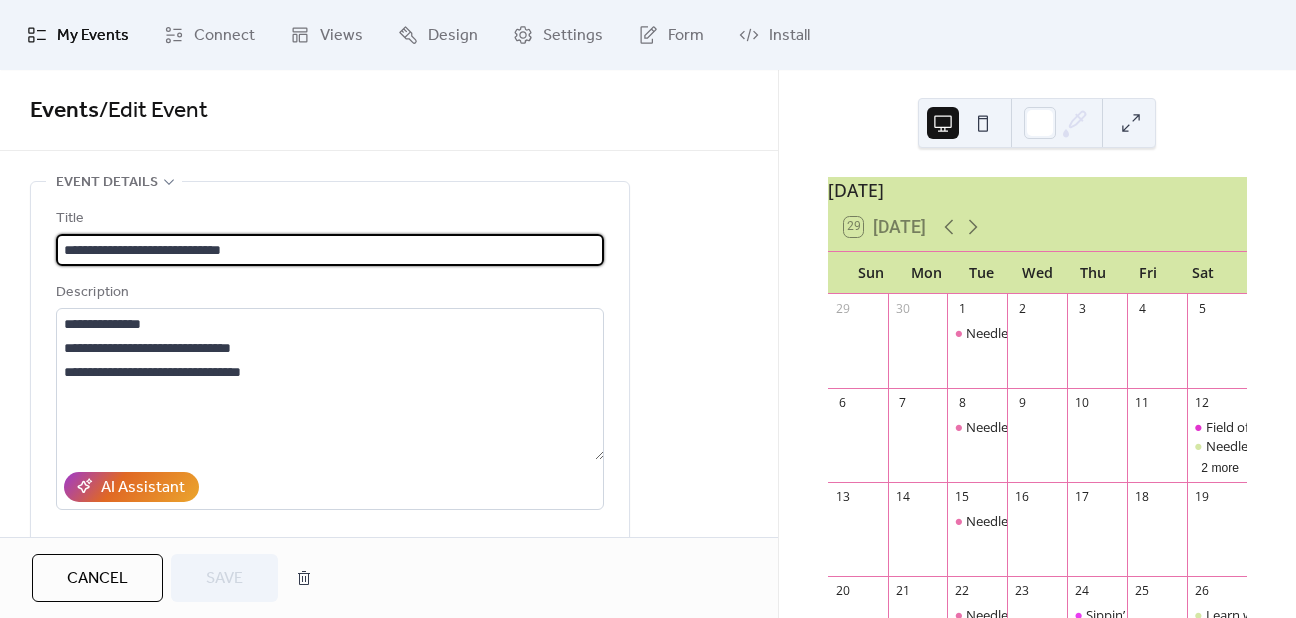 scroll, scrollTop: 0, scrollLeft: 0, axis: both 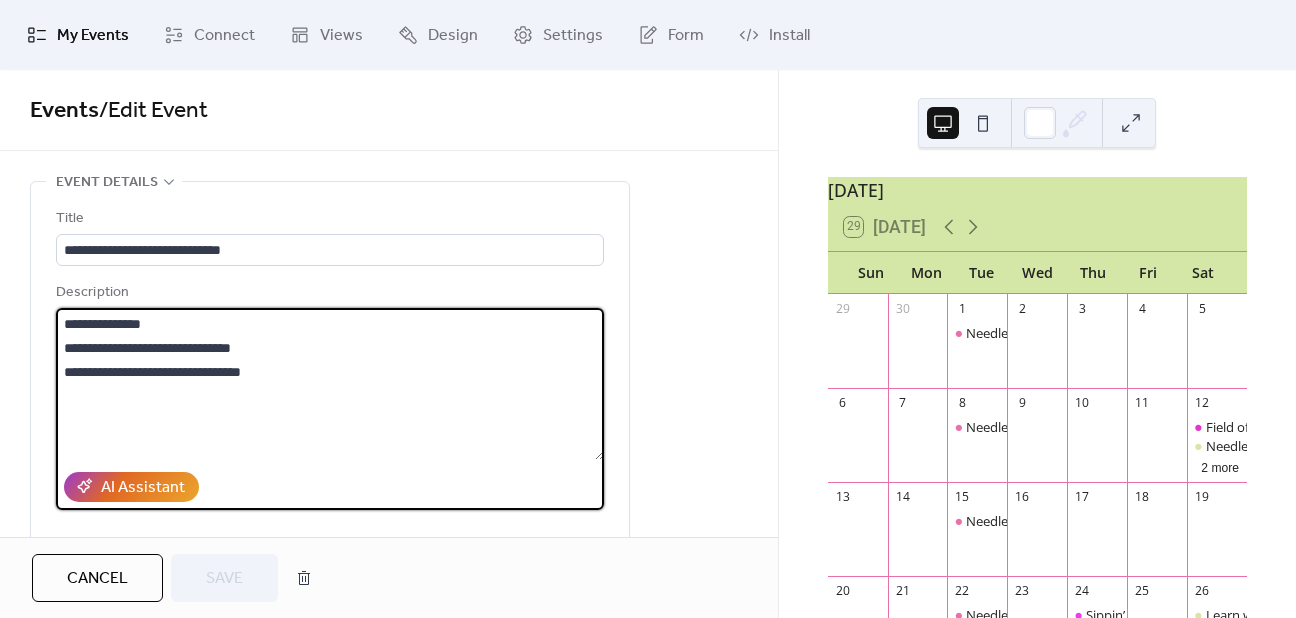 click on "**********" at bounding box center (330, 384) 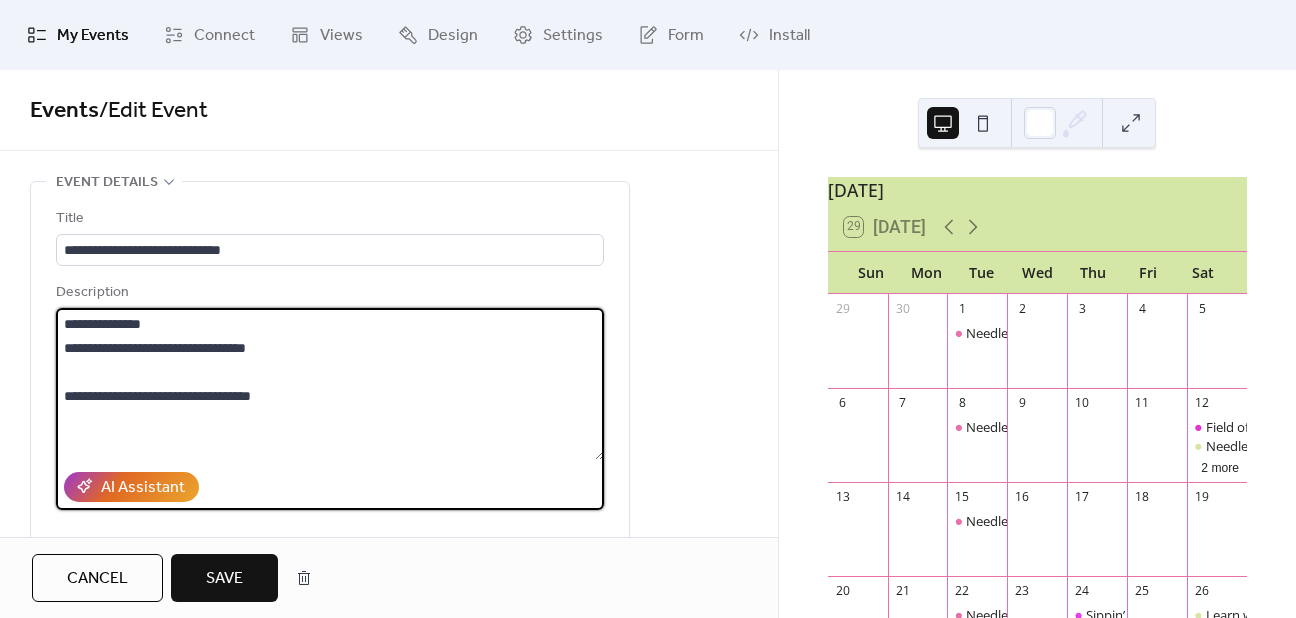 click on "**********" at bounding box center (330, 384) 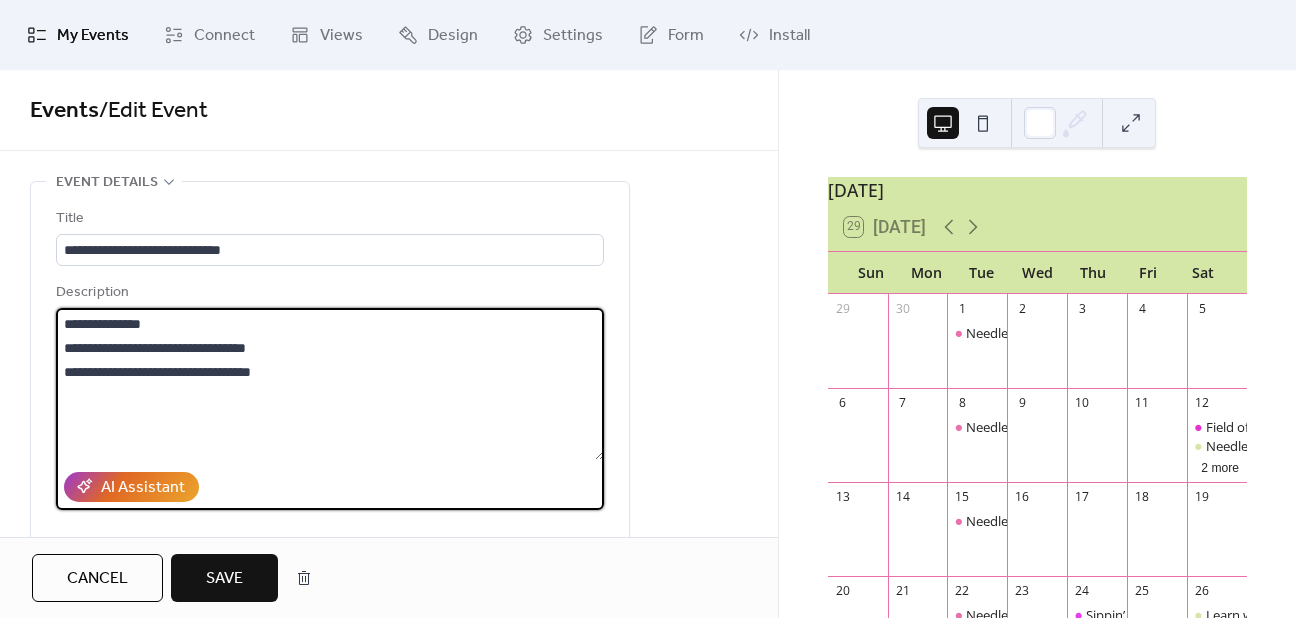 click on "**********" at bounding box center (330, 384) 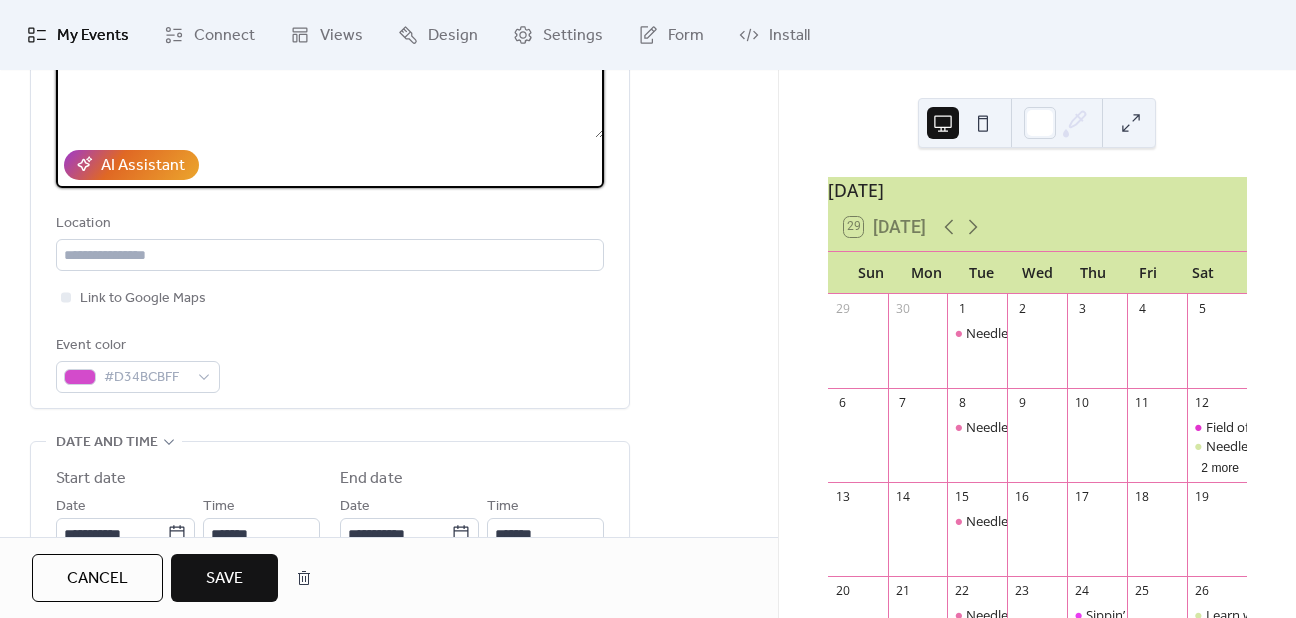 scroll, scrollTop: 376, scrollLeft: 0, axis: vertical 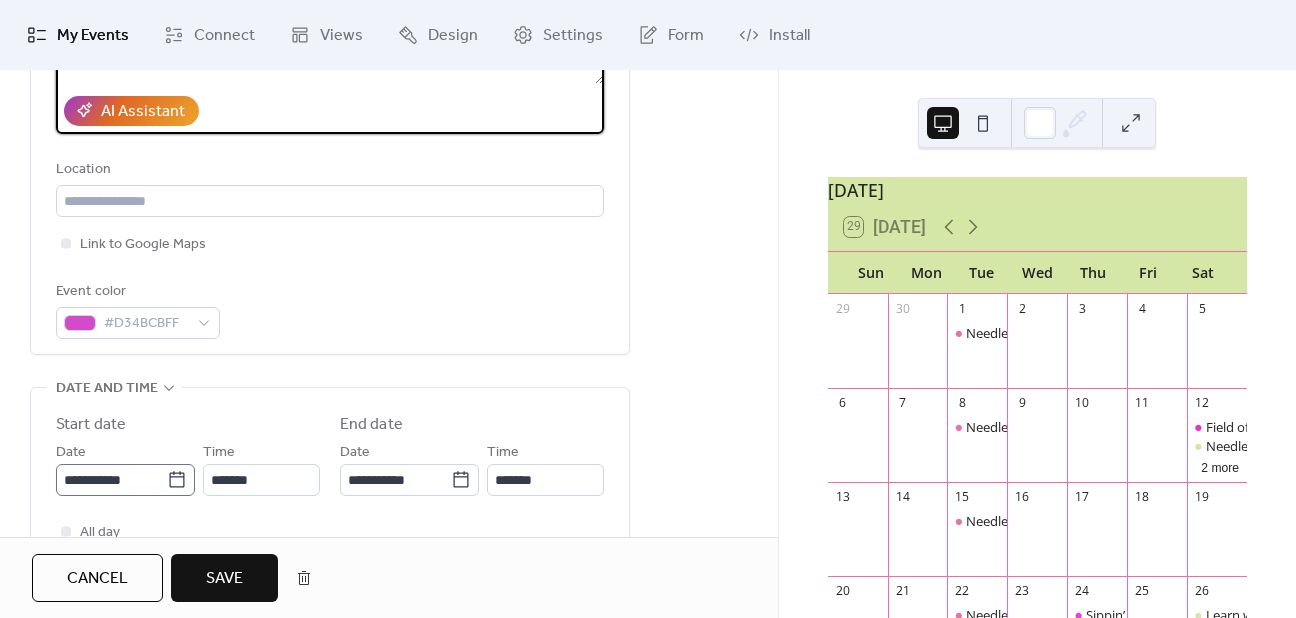type on "**********" 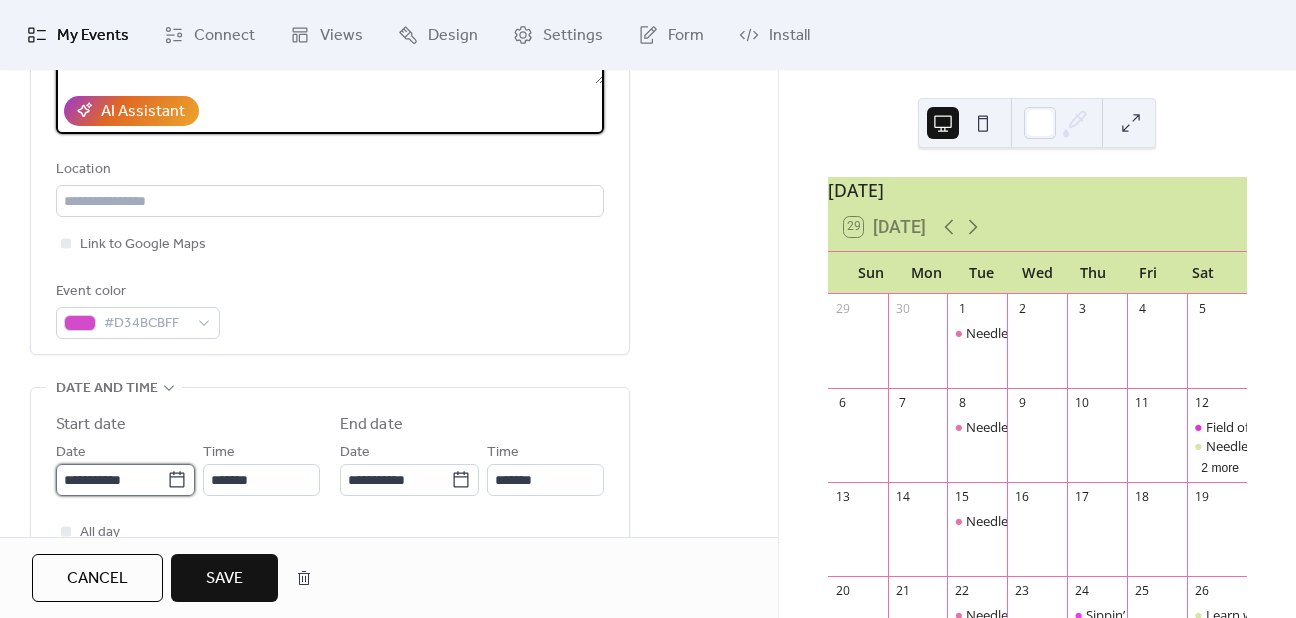 click on "**********" at bounding box center [111, 480] 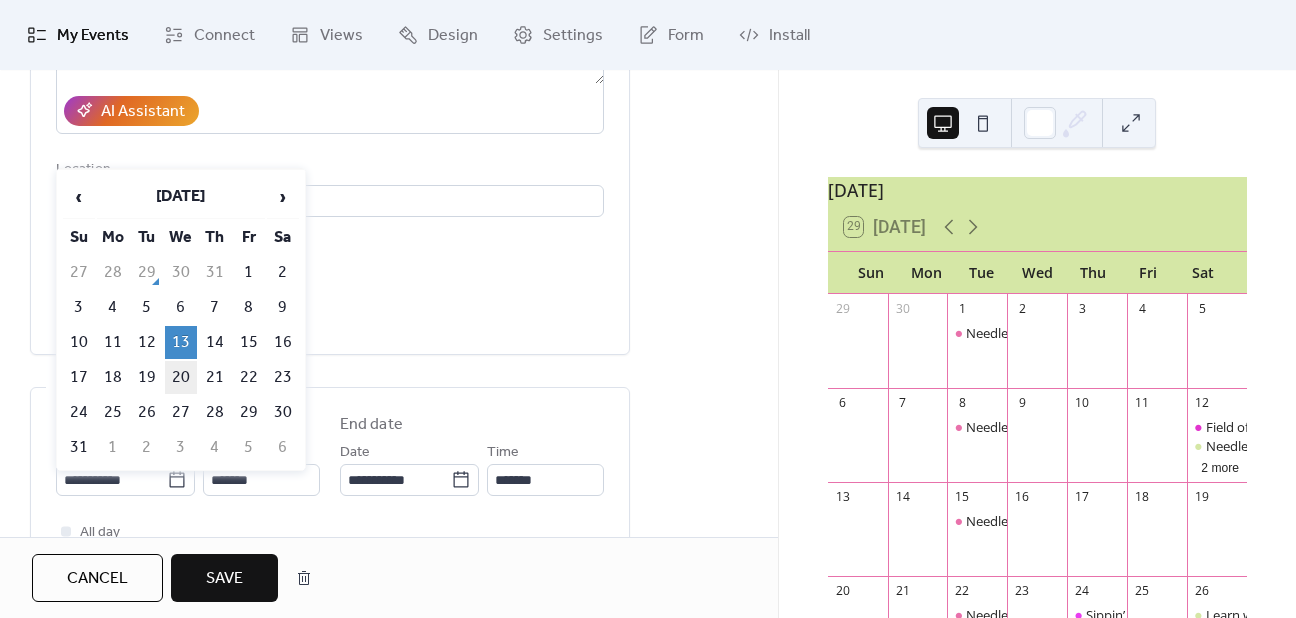 click on "20" at bounding box center [181, 377] 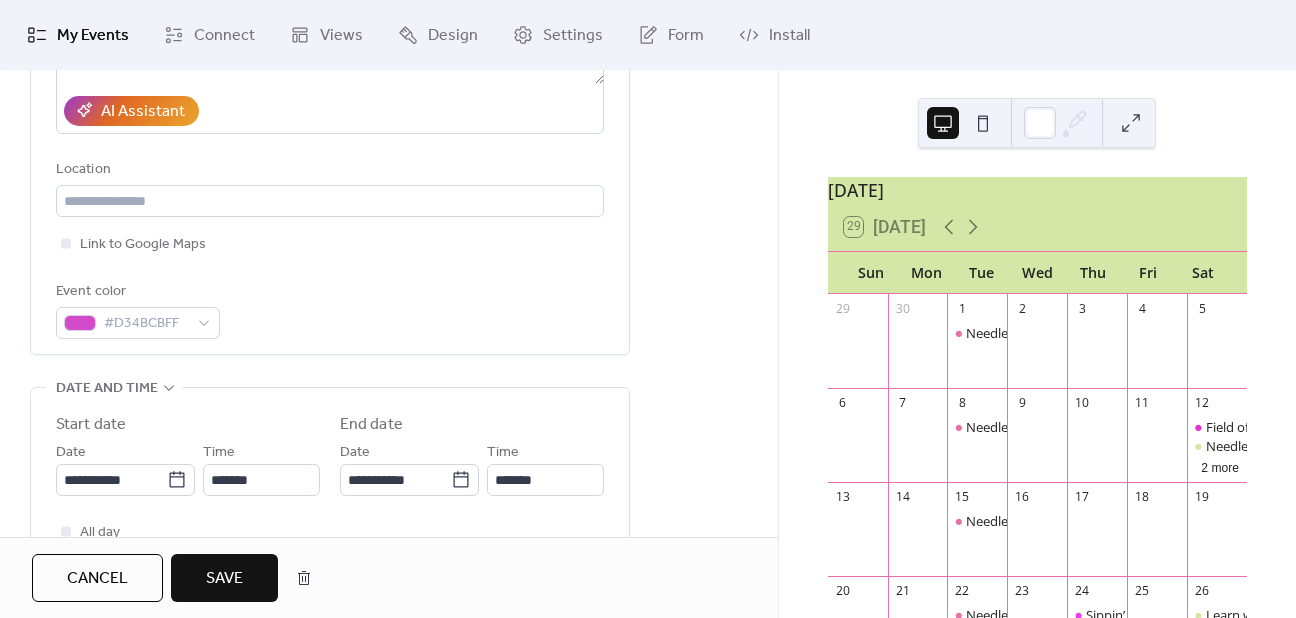 click on "Save" at bounding box center (224, 578) 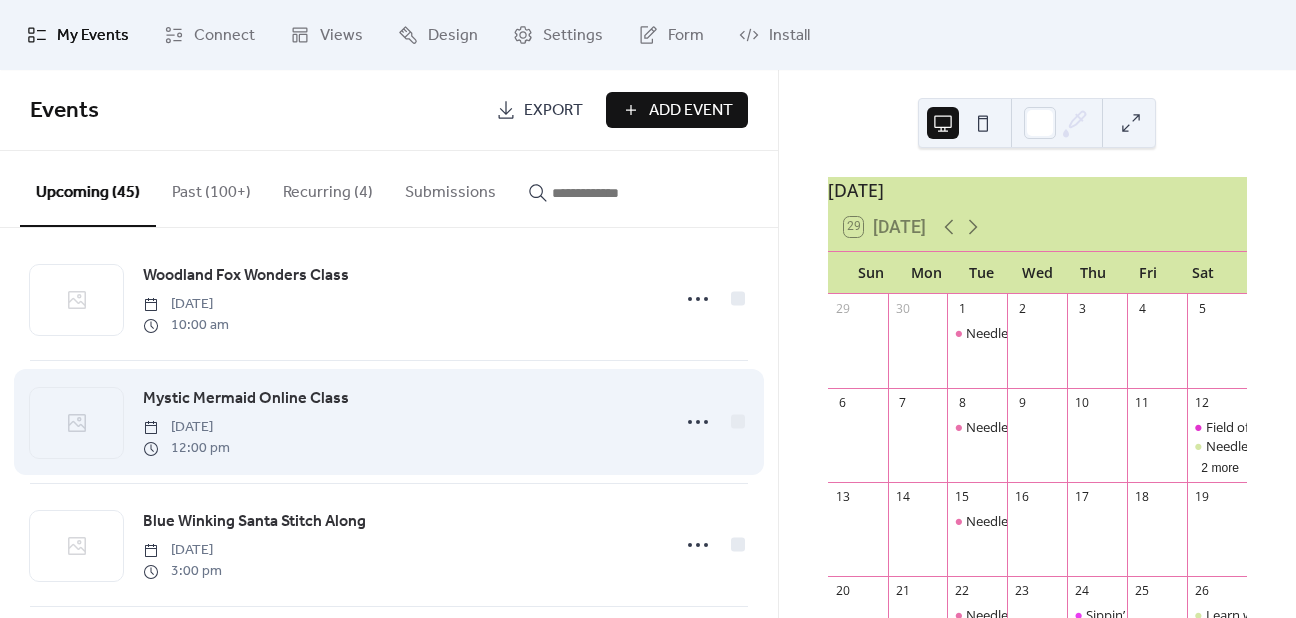 scroll, scrollTop: 0, scrollLeft: 0, axis: both 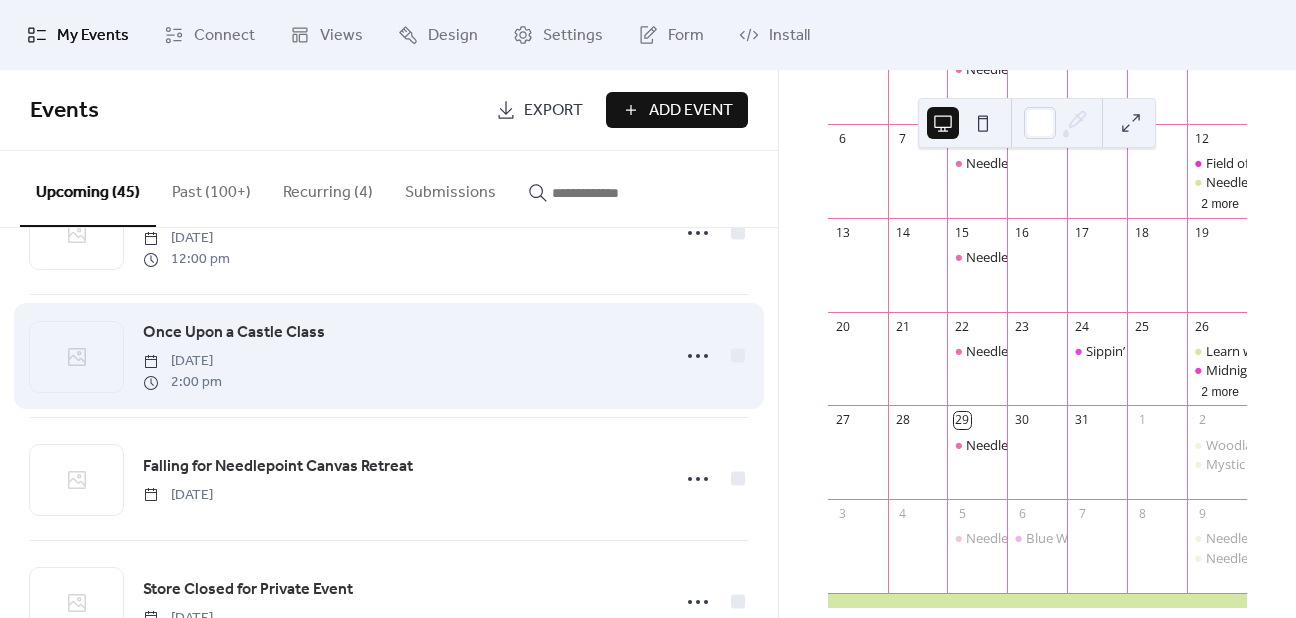 click on "Once Upon a Castle Class" at bounding box center (234, 333) 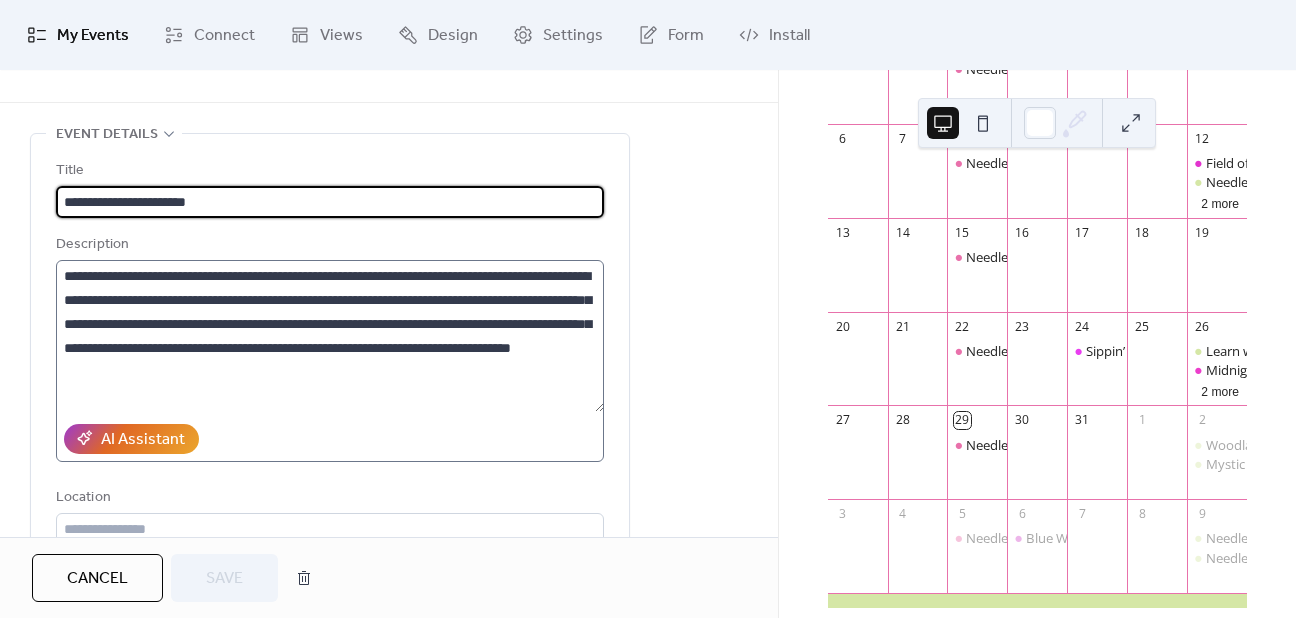 scroll, scrollTop: 0, scrollLeft: 0, axis: both 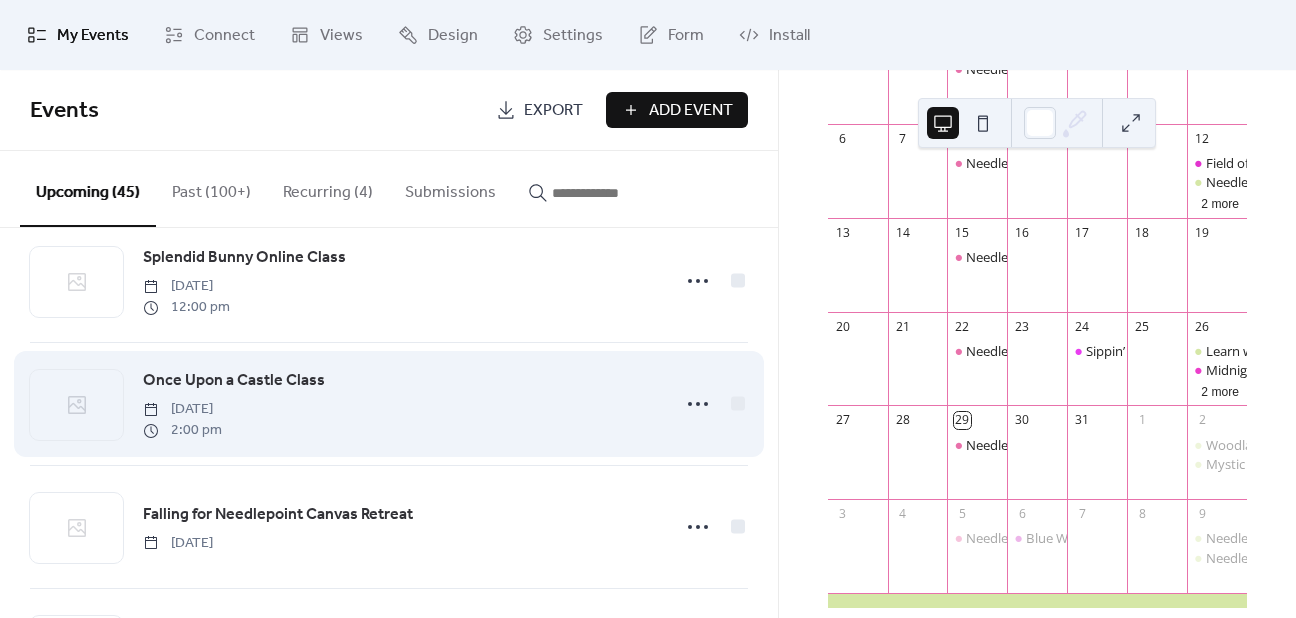 click on "Once Upon a Castle Class" at bounding box center (234, 381) 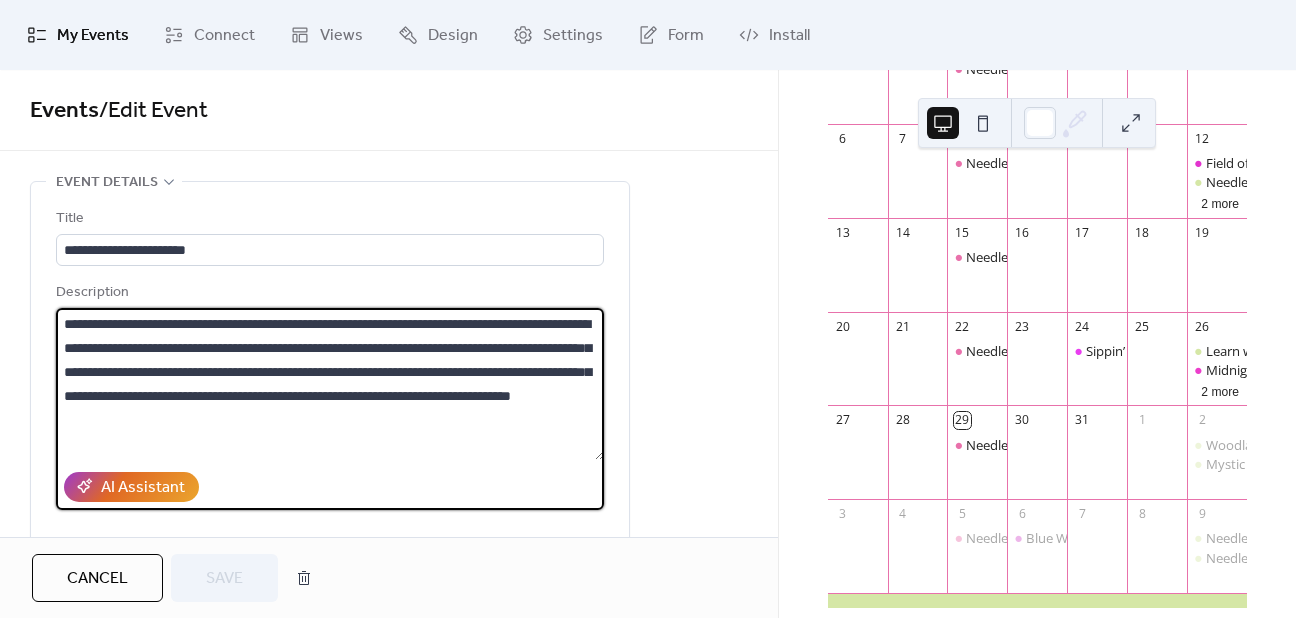 drag, startPoint x: 509, startPoint y: 422, endPoint x: -24, endPoint y: 282, distance: 551.07983 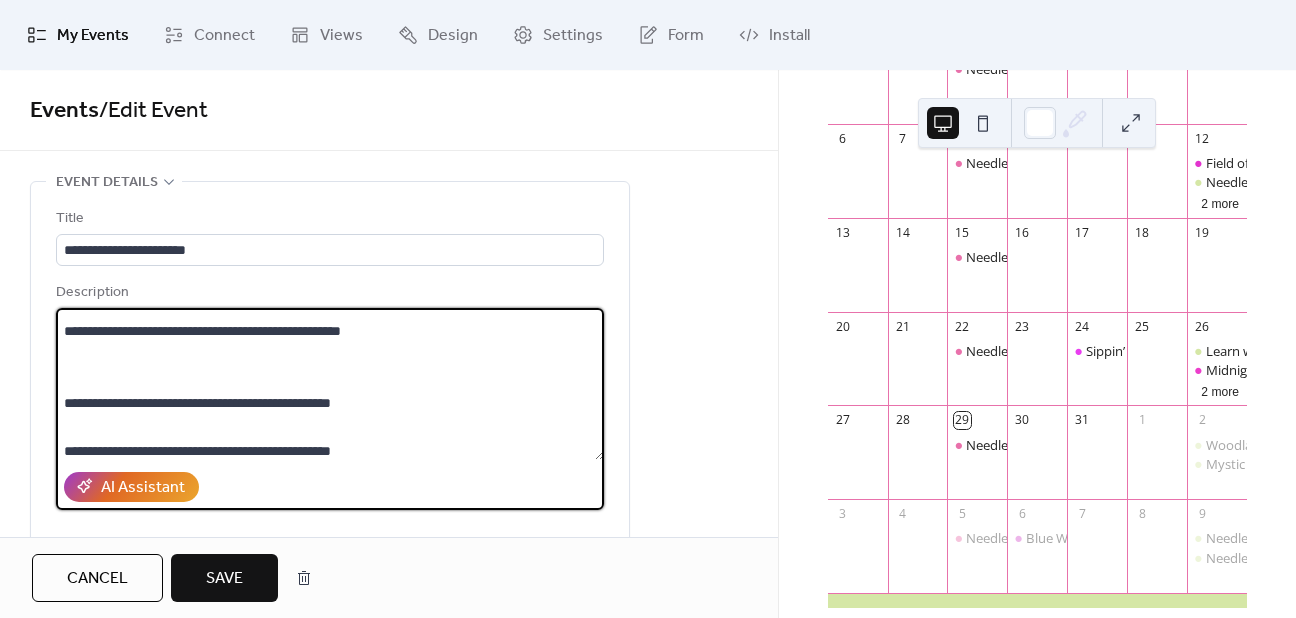 scroll, scrollTop: 0, scrollLeft: 0, axis: both 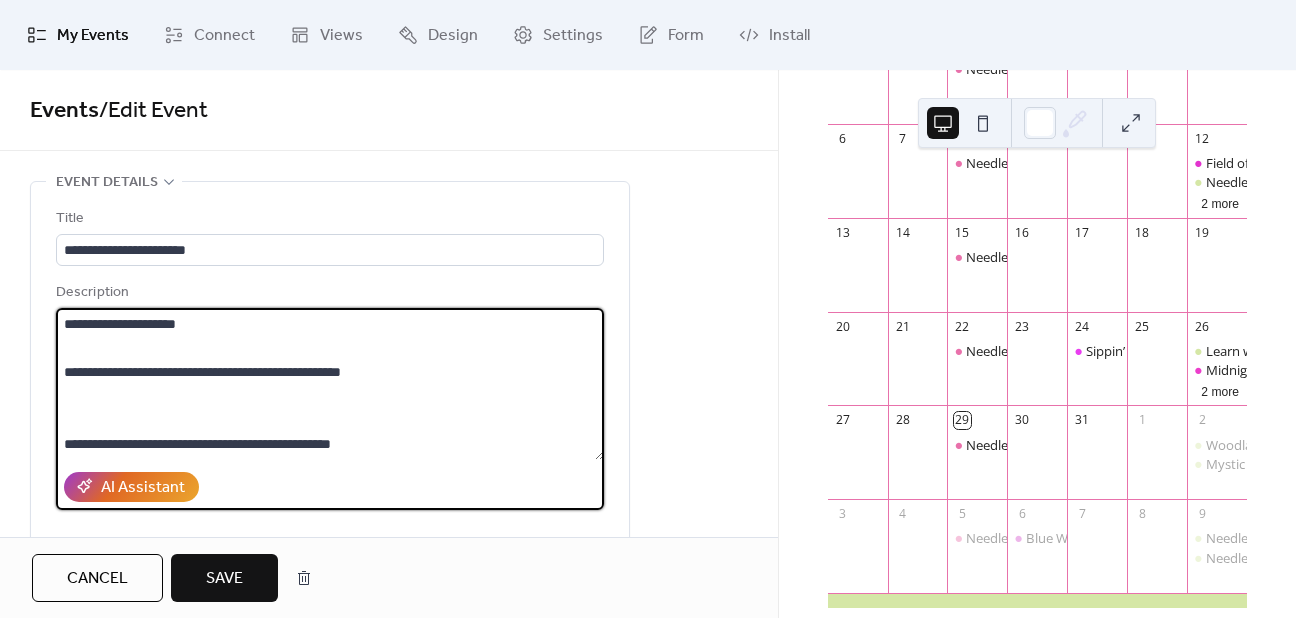 click on "**********" at bounding box center [330, 384] 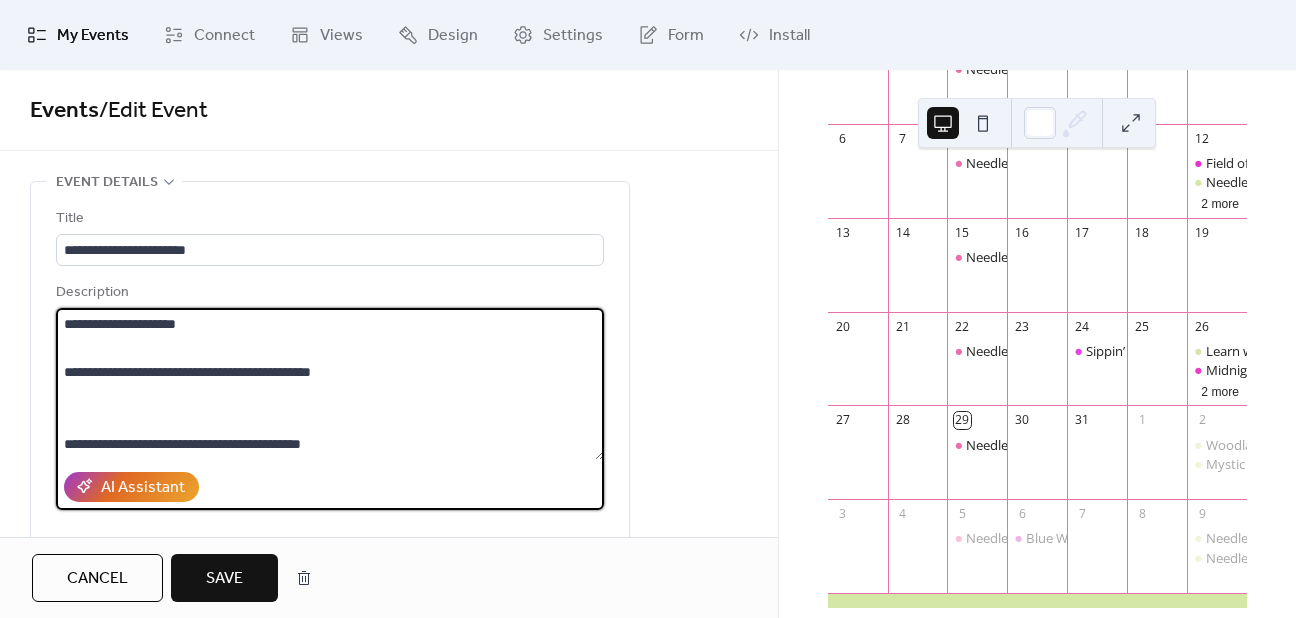 click on "**********" at bounding box center (330, 384) 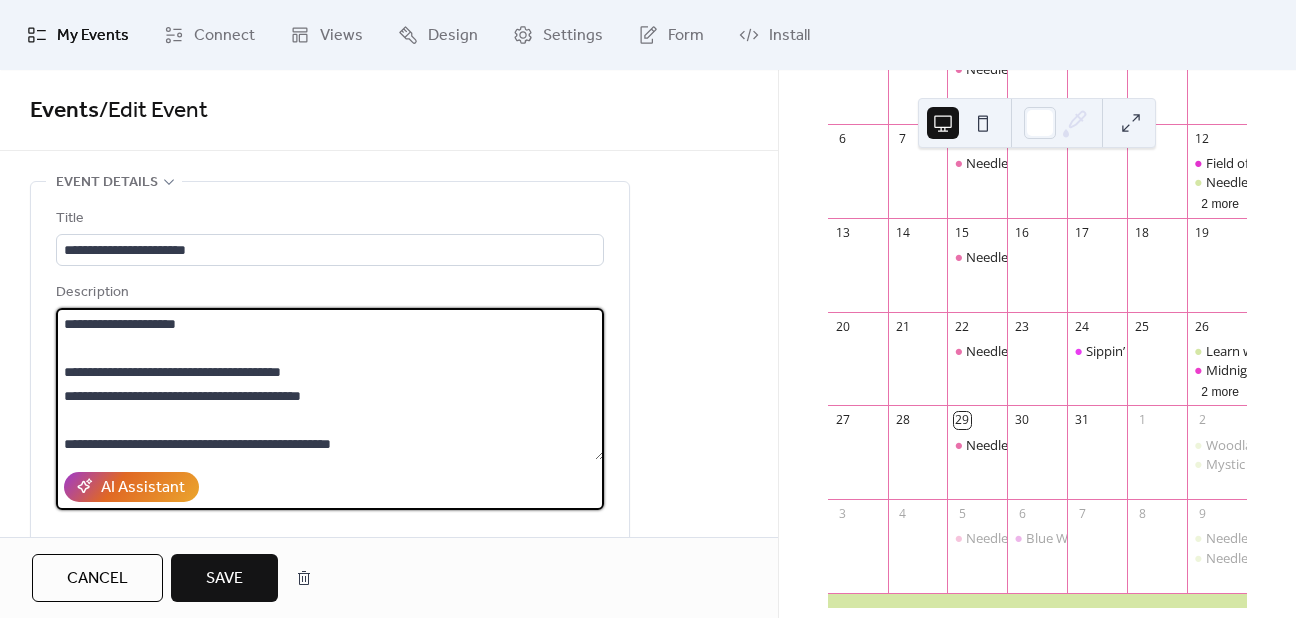 click on "**********" at bounding box center (330, 384) 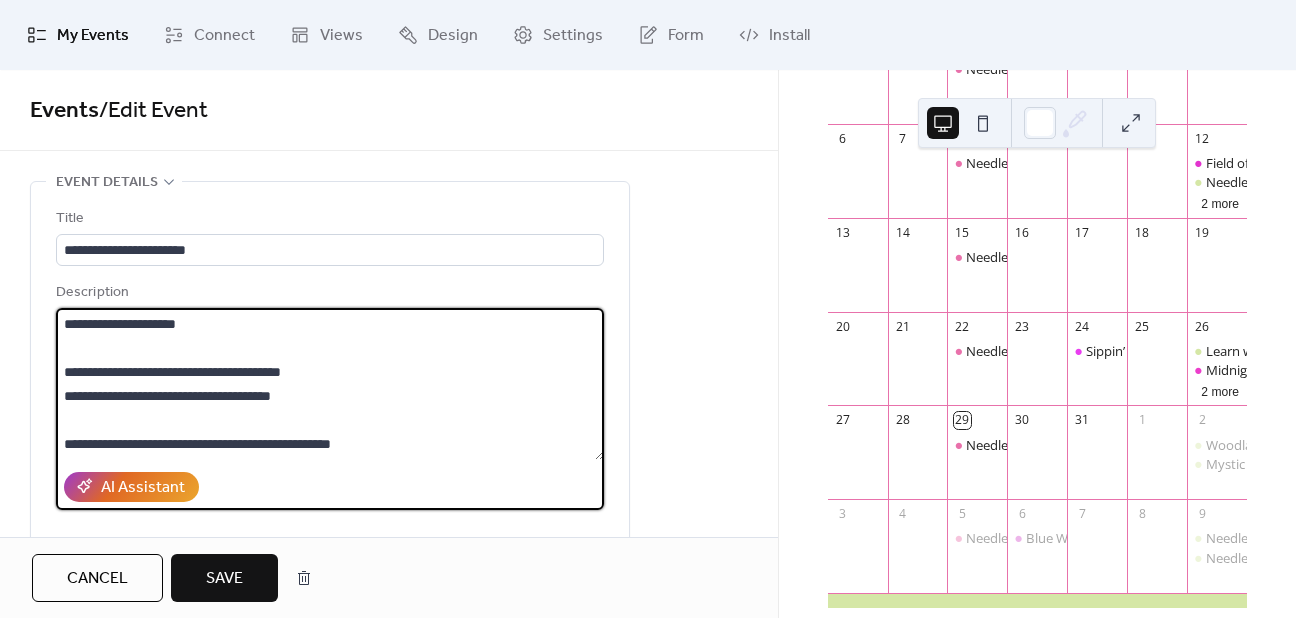 click on "**********" at bounding box center (330, 384) 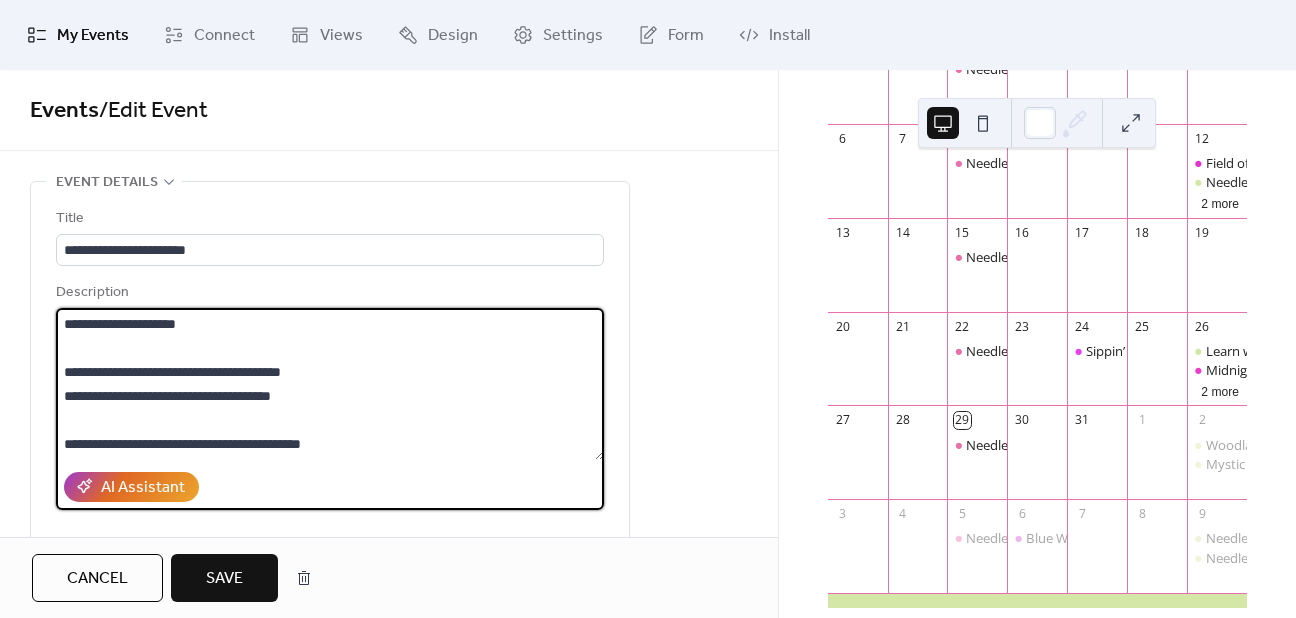 click on "**********" at bounding box center [330, 384] 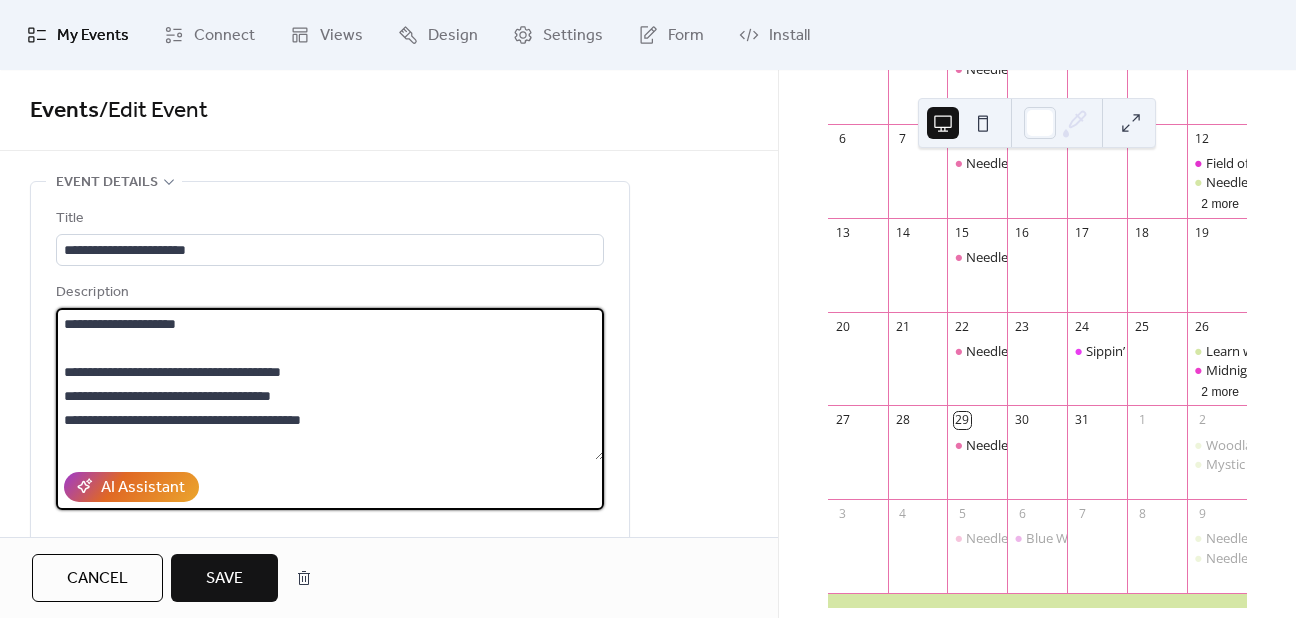 click on "**********" at bounding box center (330, 384) 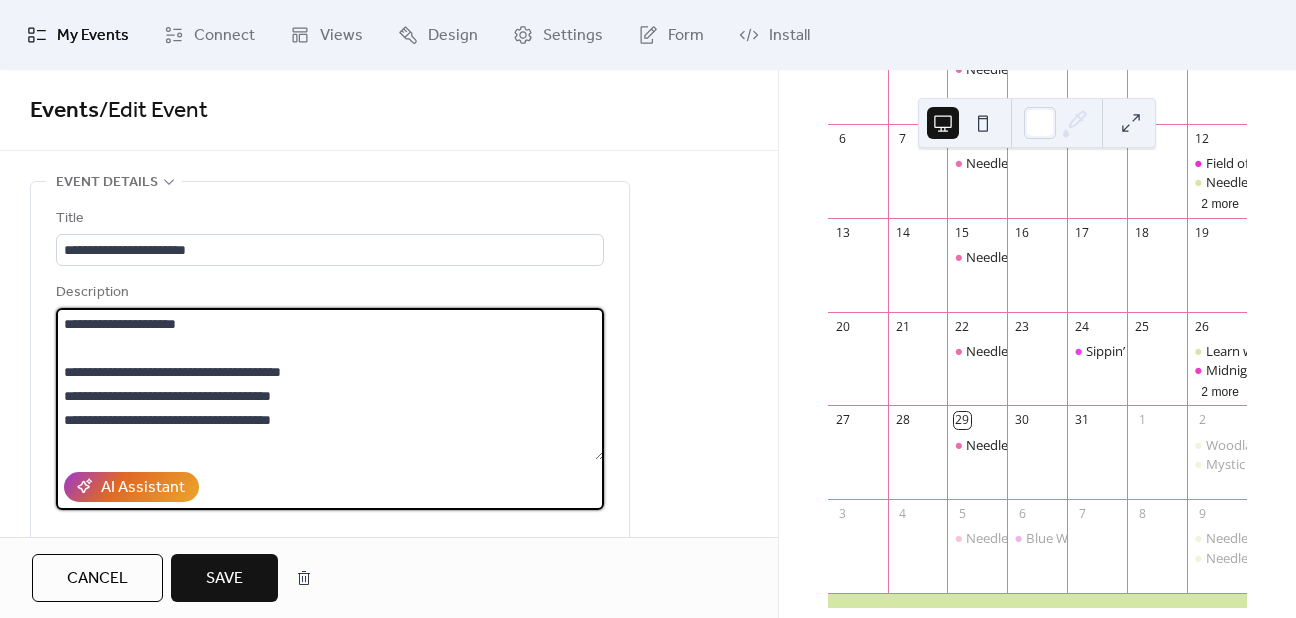 scroll, scrollTop: 24, scrollLeft: 0, axis: vertical 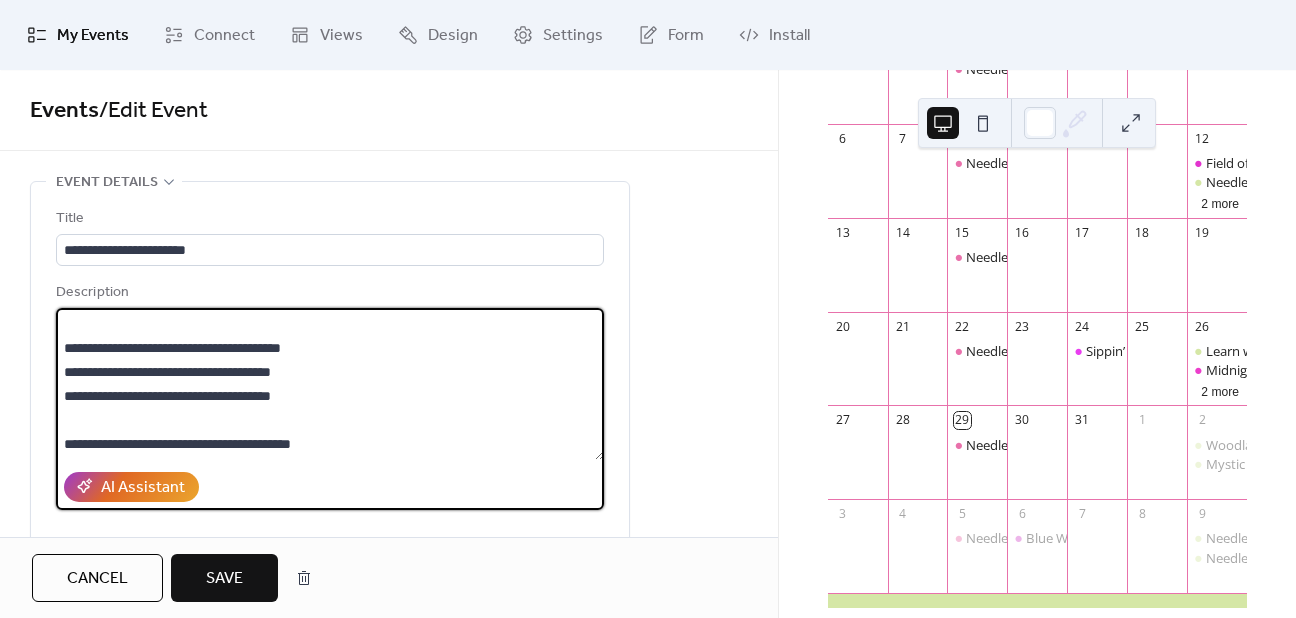 click on "**********" at bounding box center (330, 384) 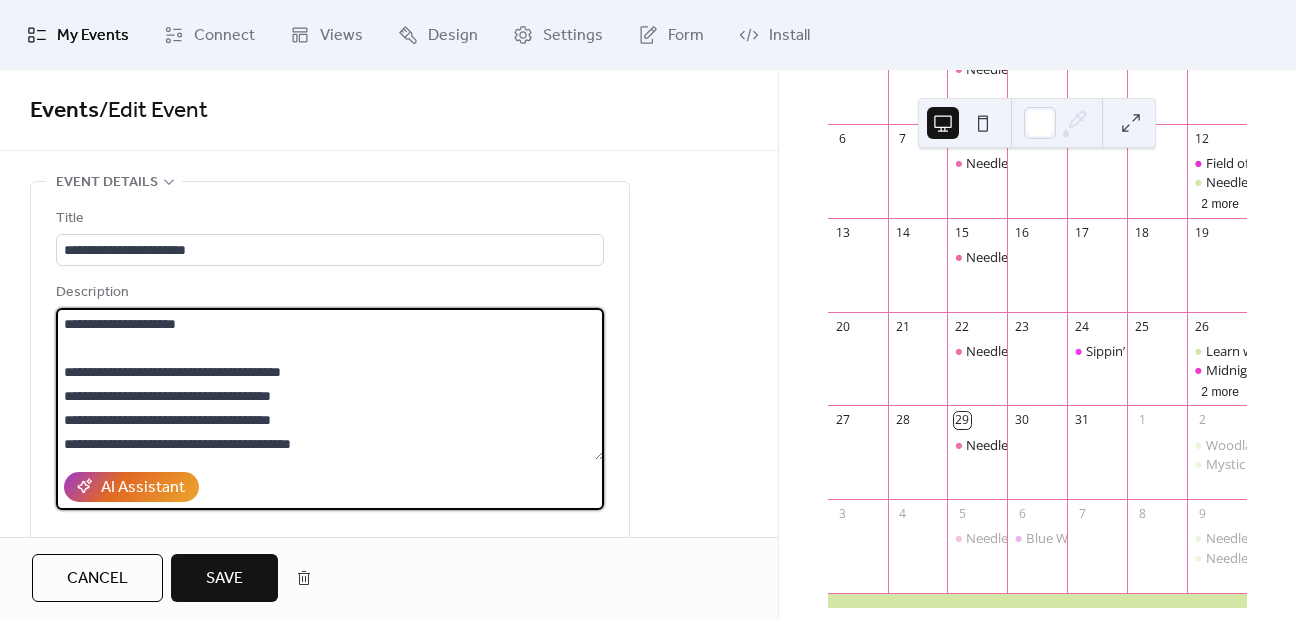 scroll, scrollTop: 0, scrollLeft: 0, axis: both 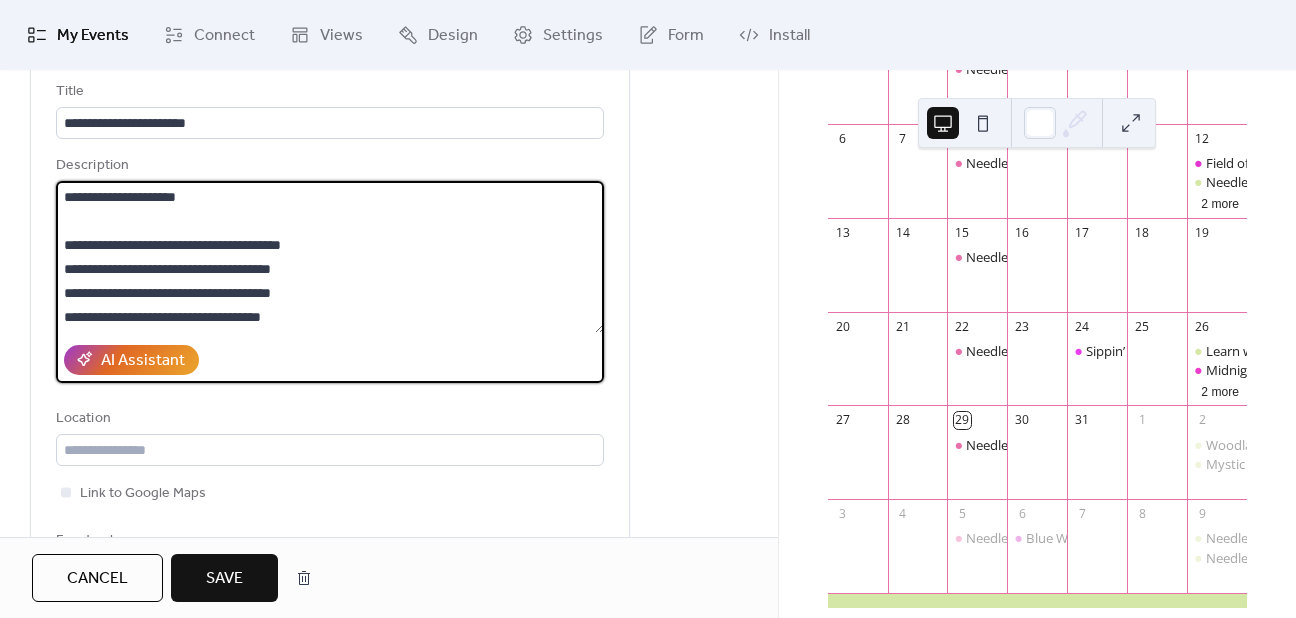 drag, startPoint x: 332, startPoint y: 321, endPoint x: 46, endPoint y: 161, distance: 327.7133 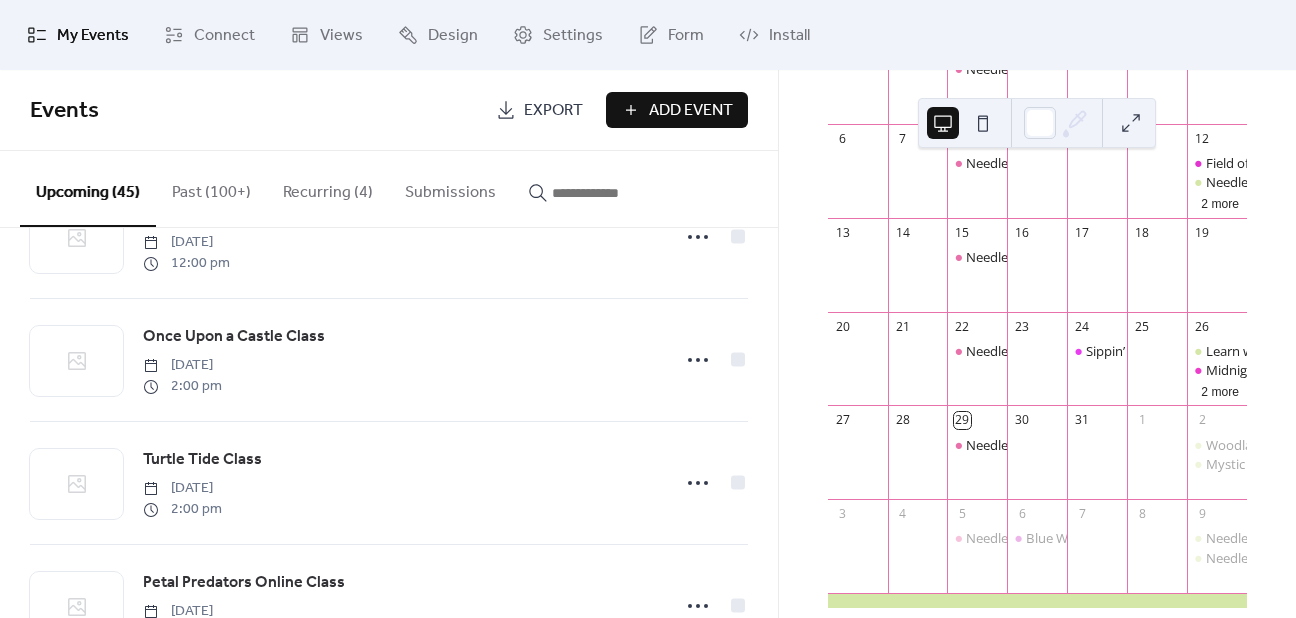 scroll, scrollTop: 3774, scrollLeft: 0, axis: vertical 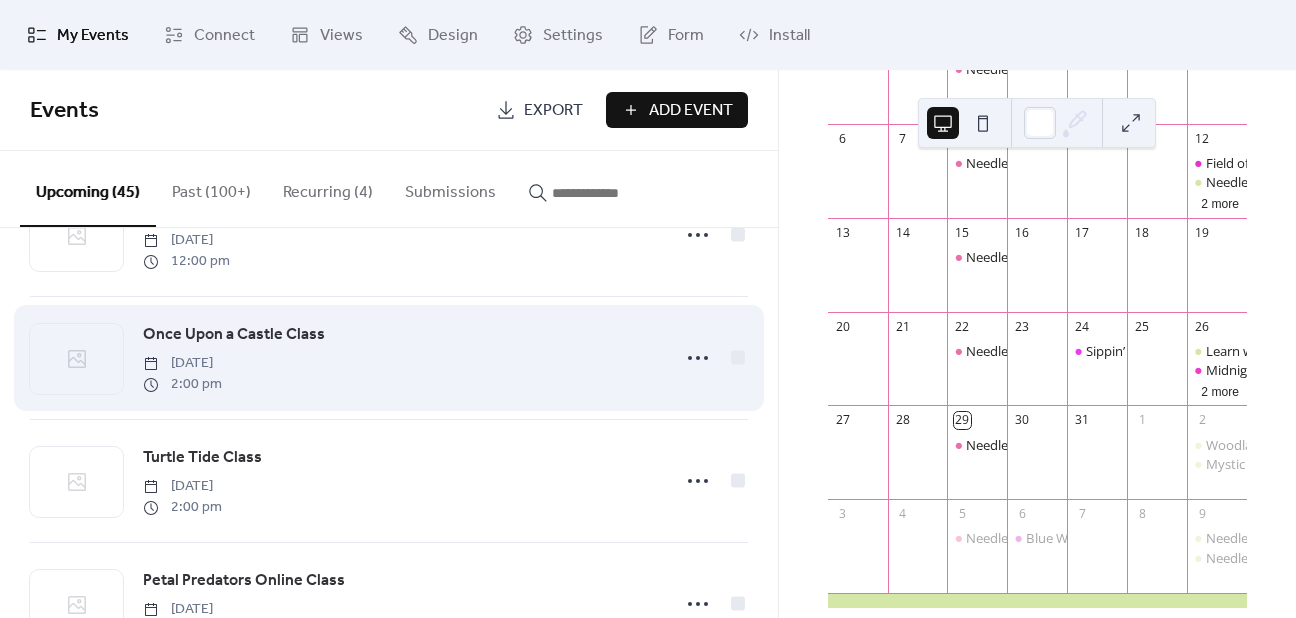 click on "Once Upon a Castle Class" at bounding box center [234, 335] 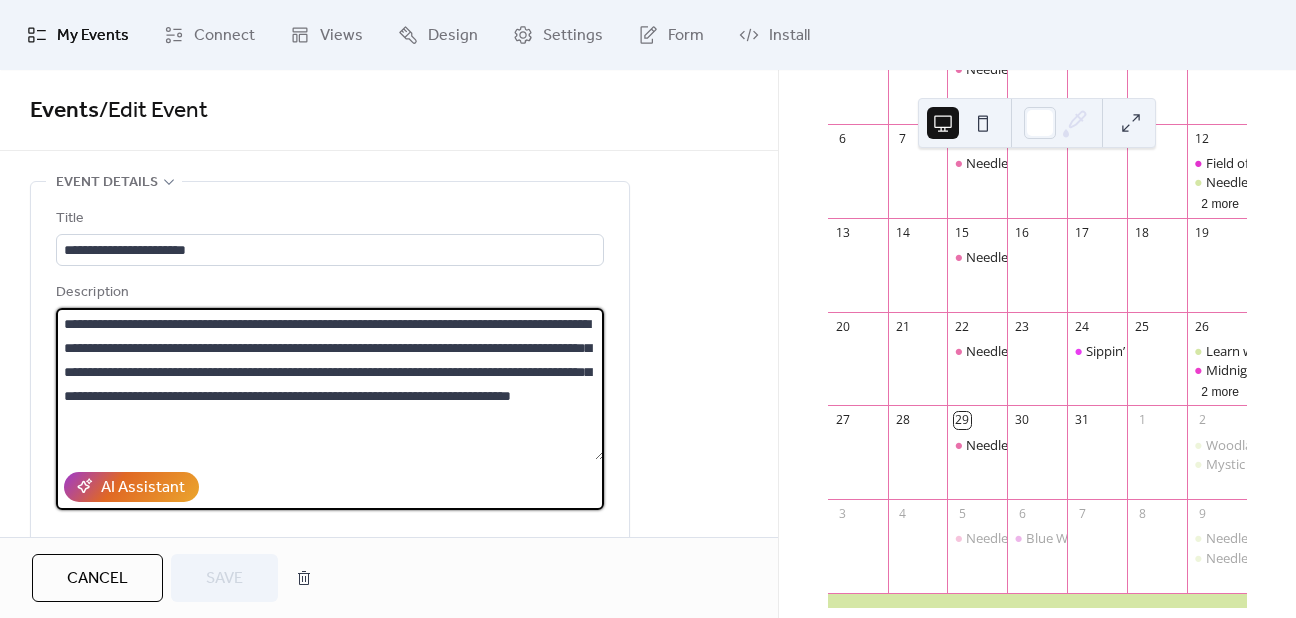 drag, startPoint x: 532, startPoint y: 422, endPoint x: 13, endPoint y: 298, distance: 533.60754 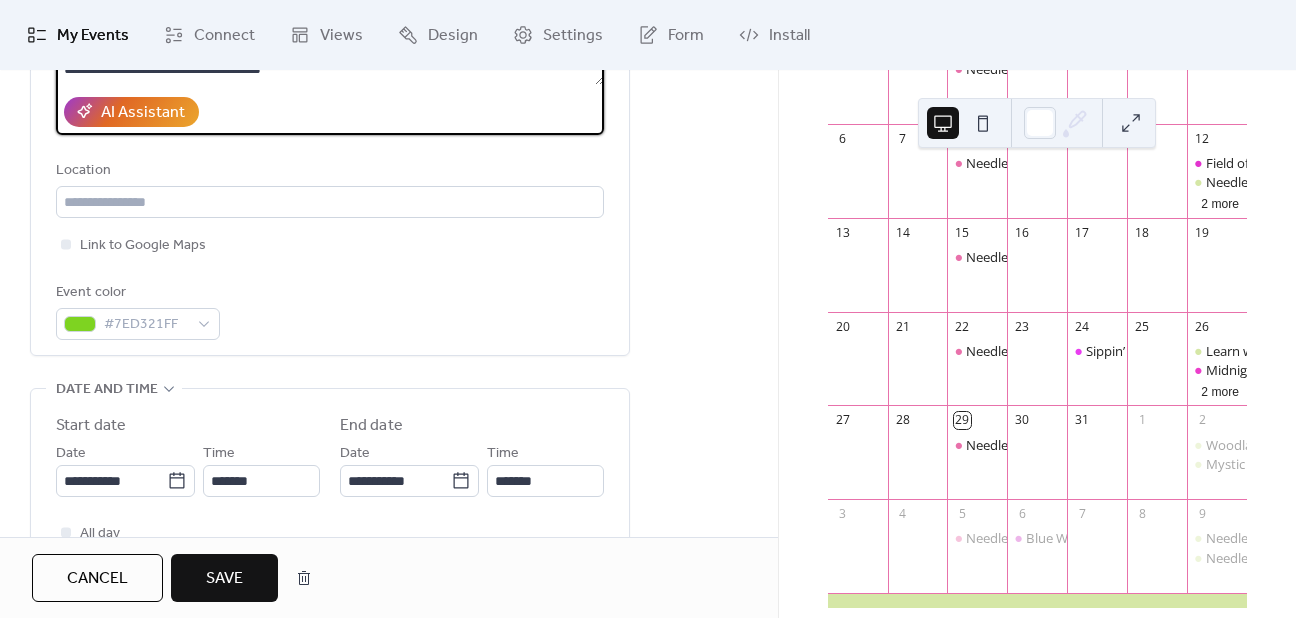 scroll, scrollTop: 376, scrollLeft: 0, axis: vertical 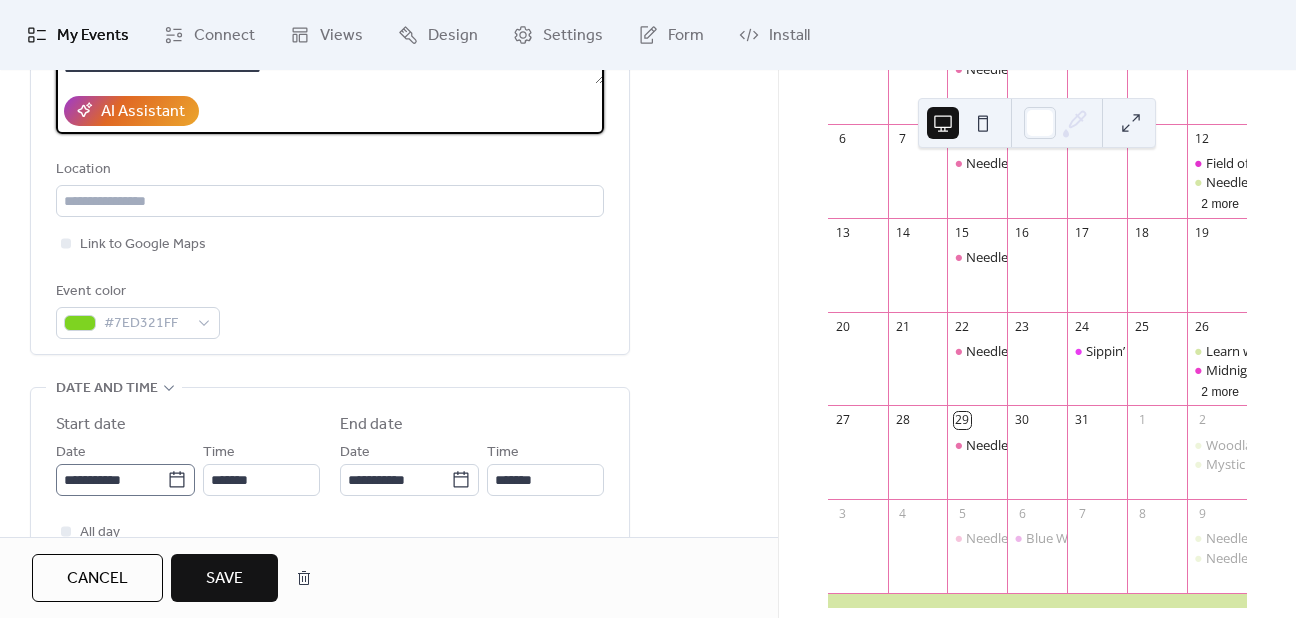 type on "**********" 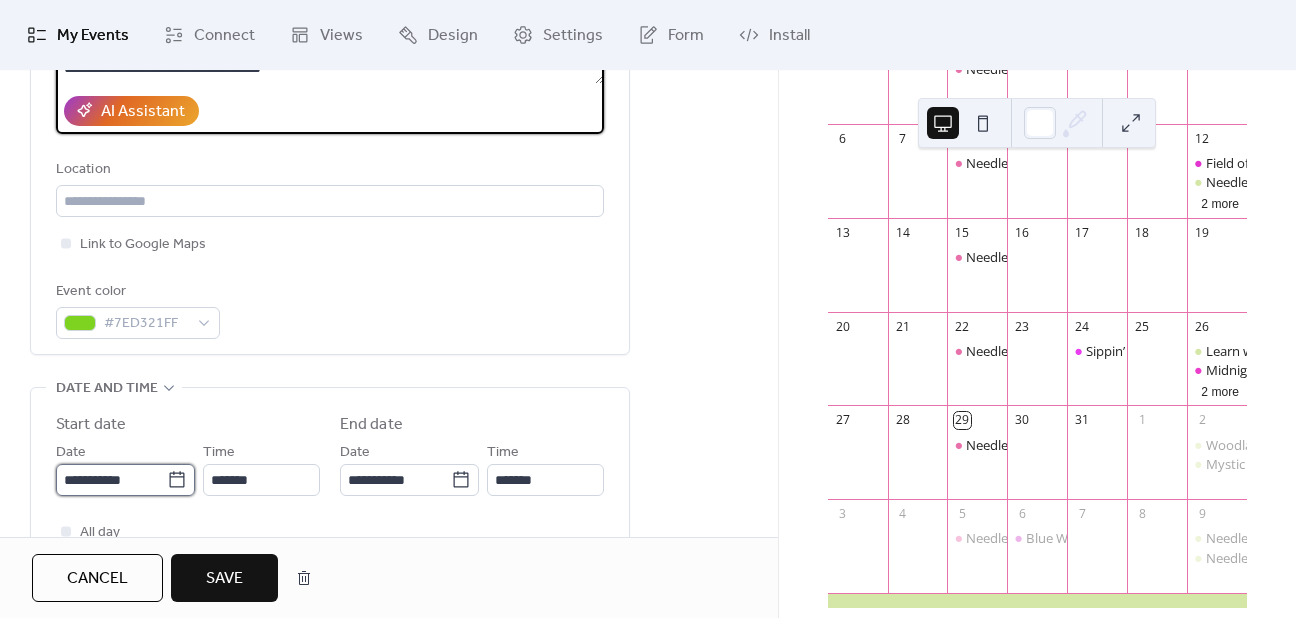click on "**********" at bounding box center [111, 480] 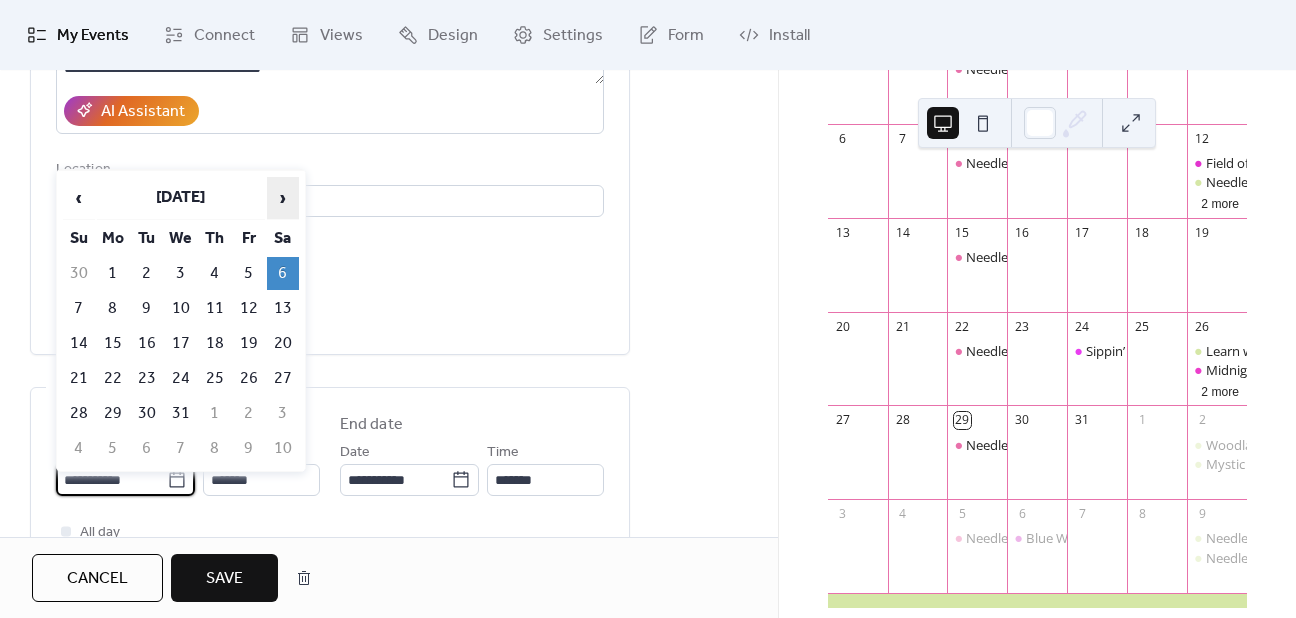 click on "›" at bounding box center [283, 198] 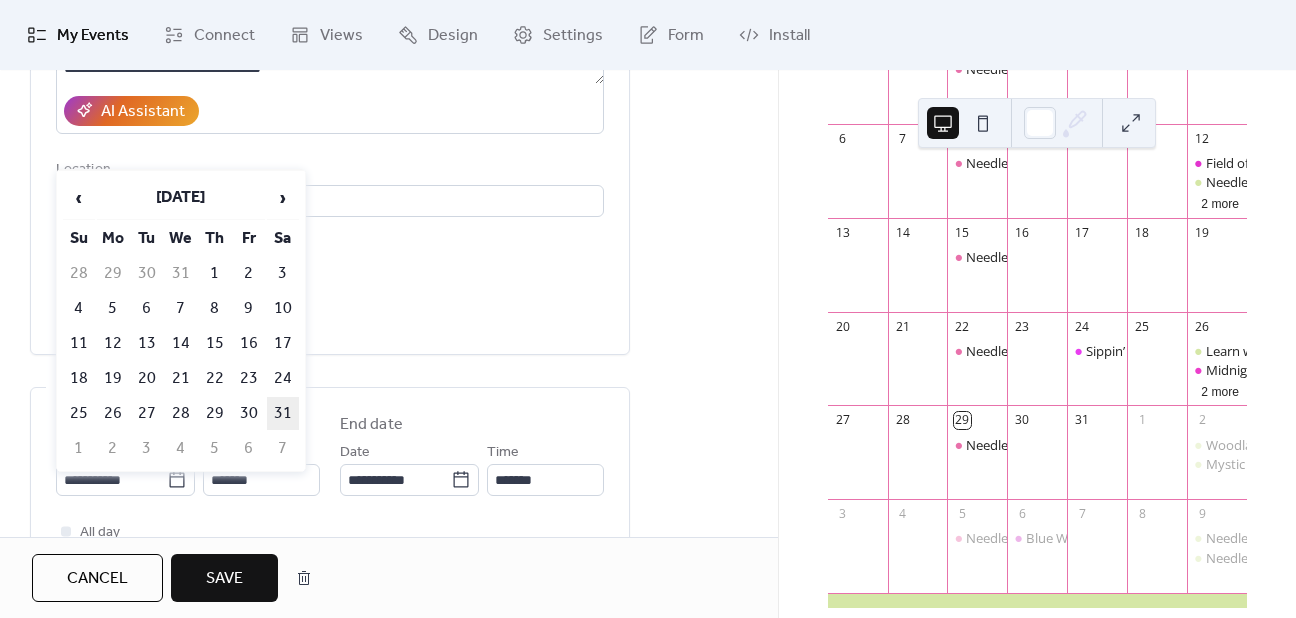 click on "31" at bounding box center [283, 413] 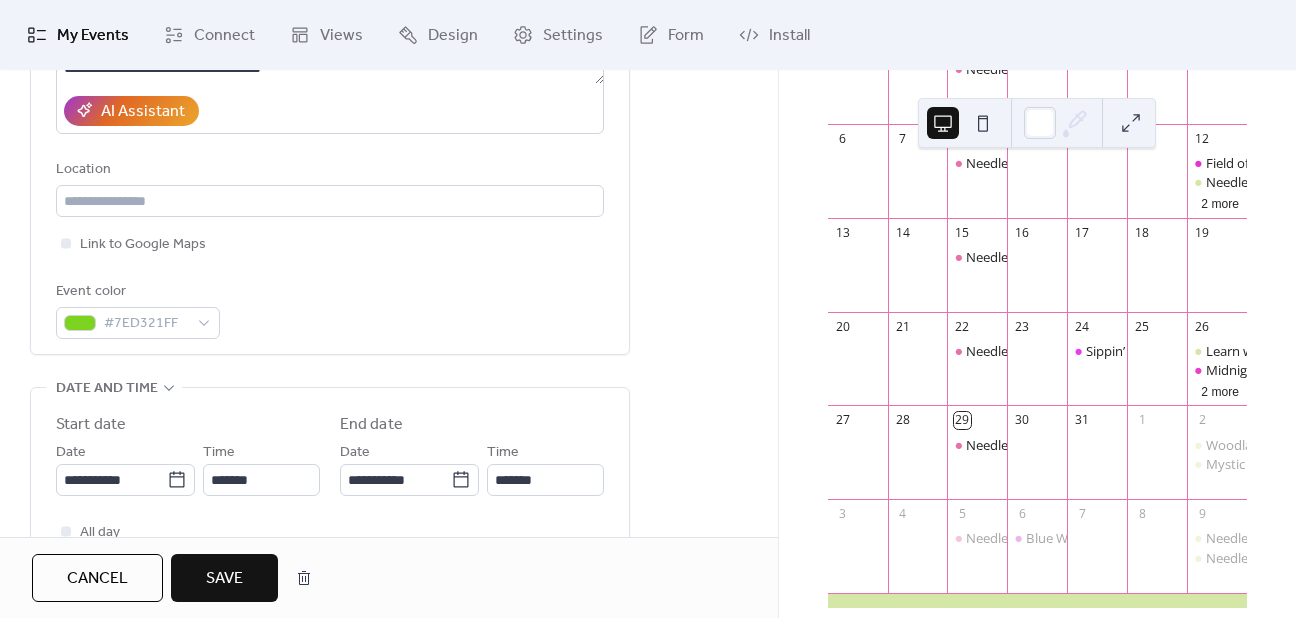 click on "Save" at bounding box center [224, 579] 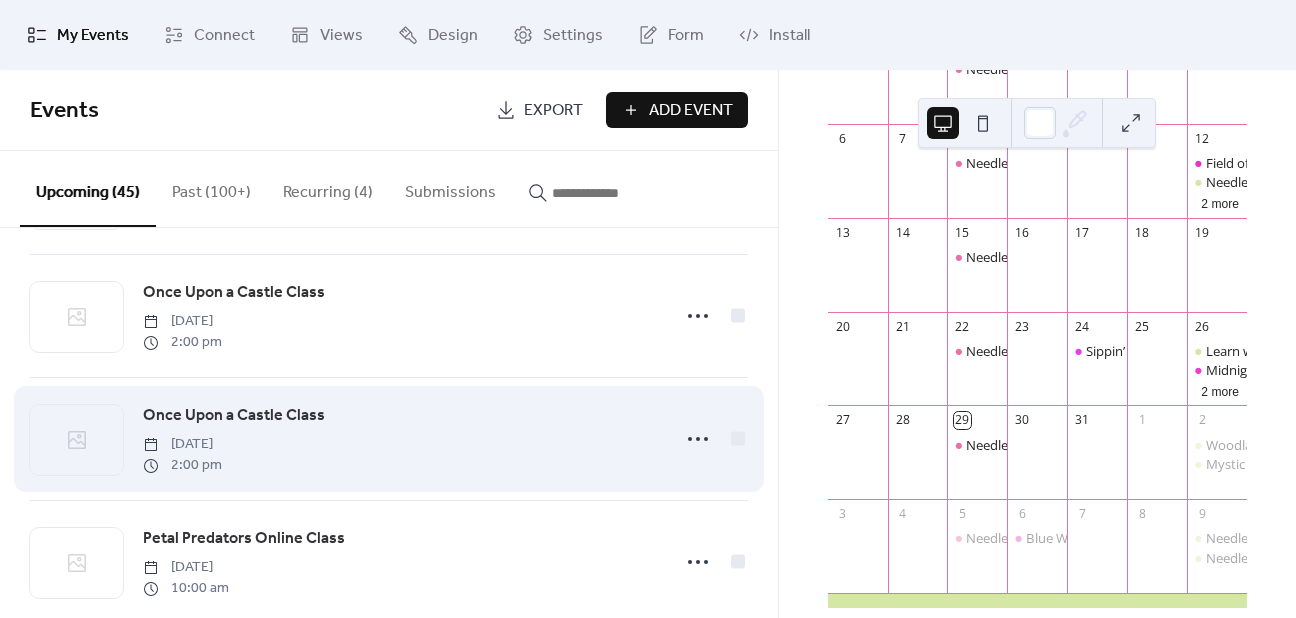 scroll, scrollTop: 4808, scrollLeft: 0, axis: vertical 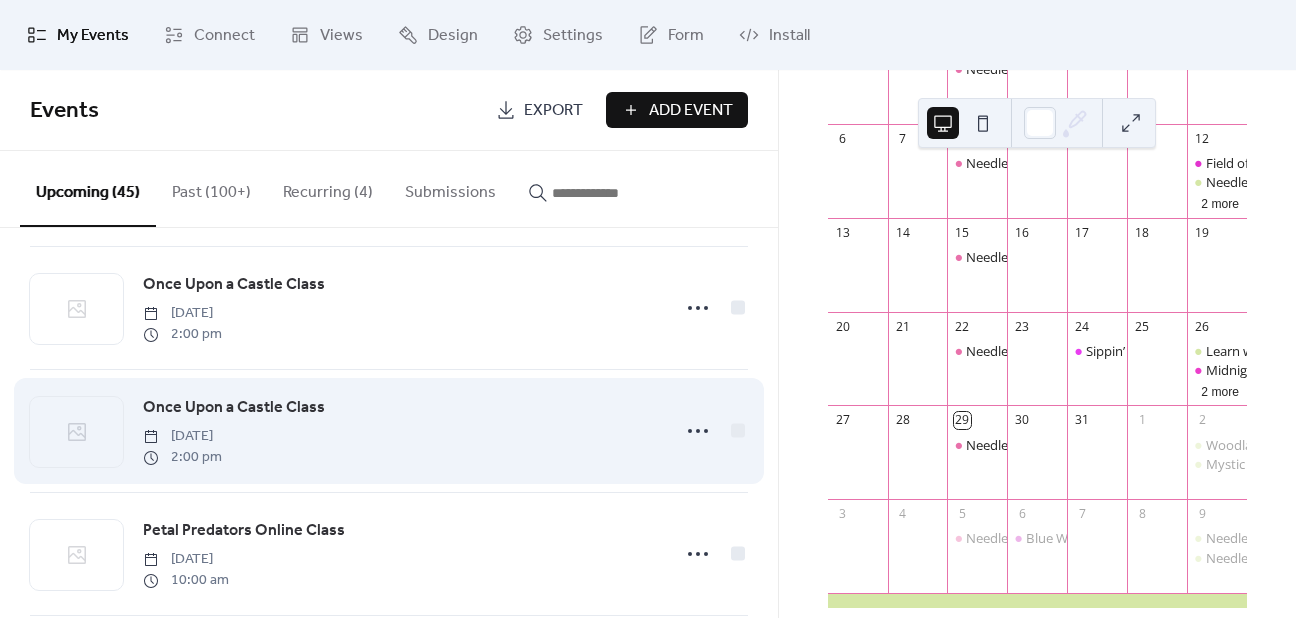 click on "Once Upon a Castle Class" at bounding box center (234, 408) 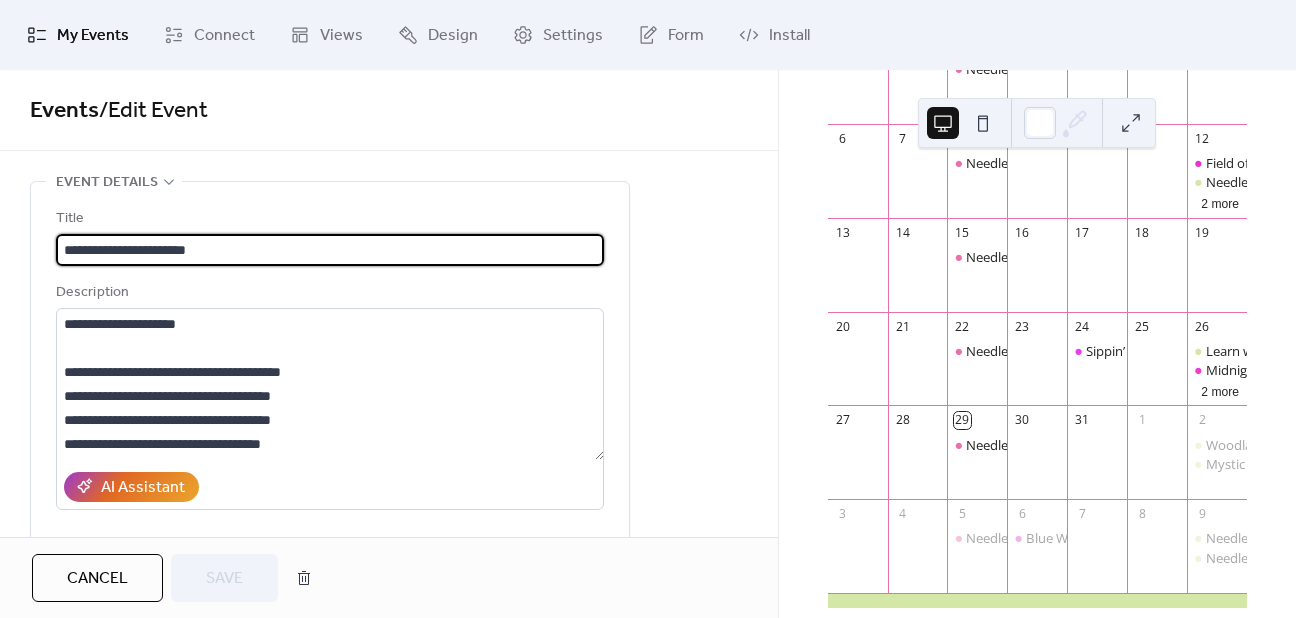 click on "Cancel" at bounding box center (97, 579) 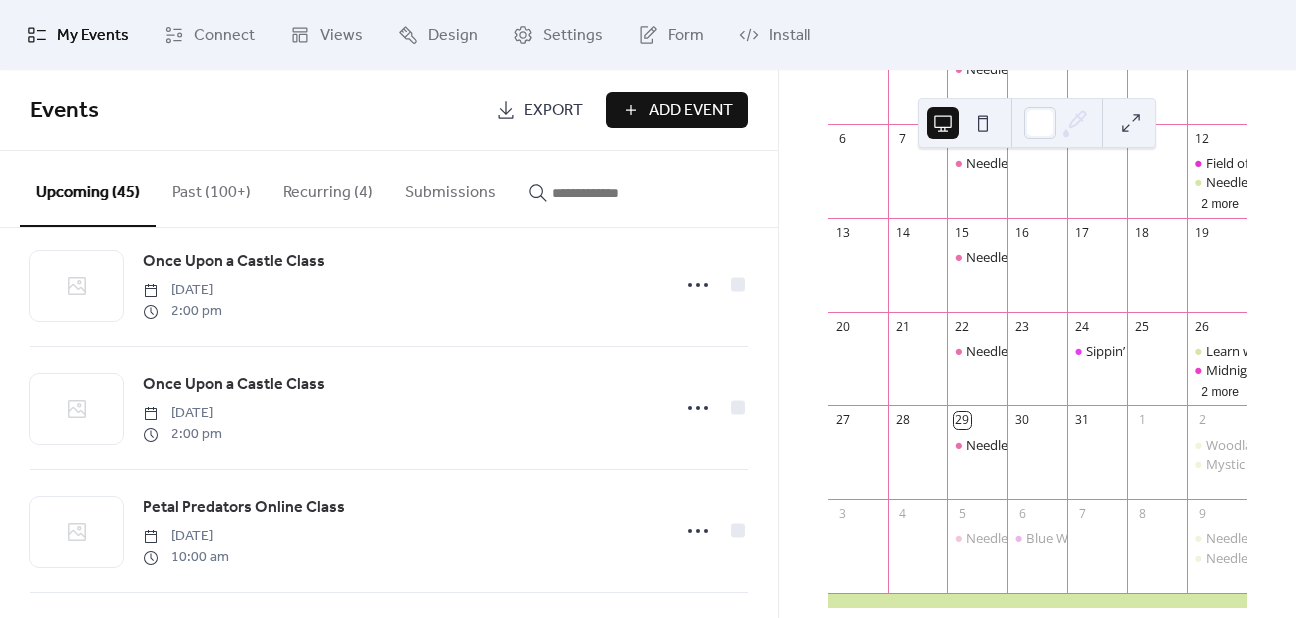 scroll, scrollTop: 4834, scrollLeft: 0, axis: vertical 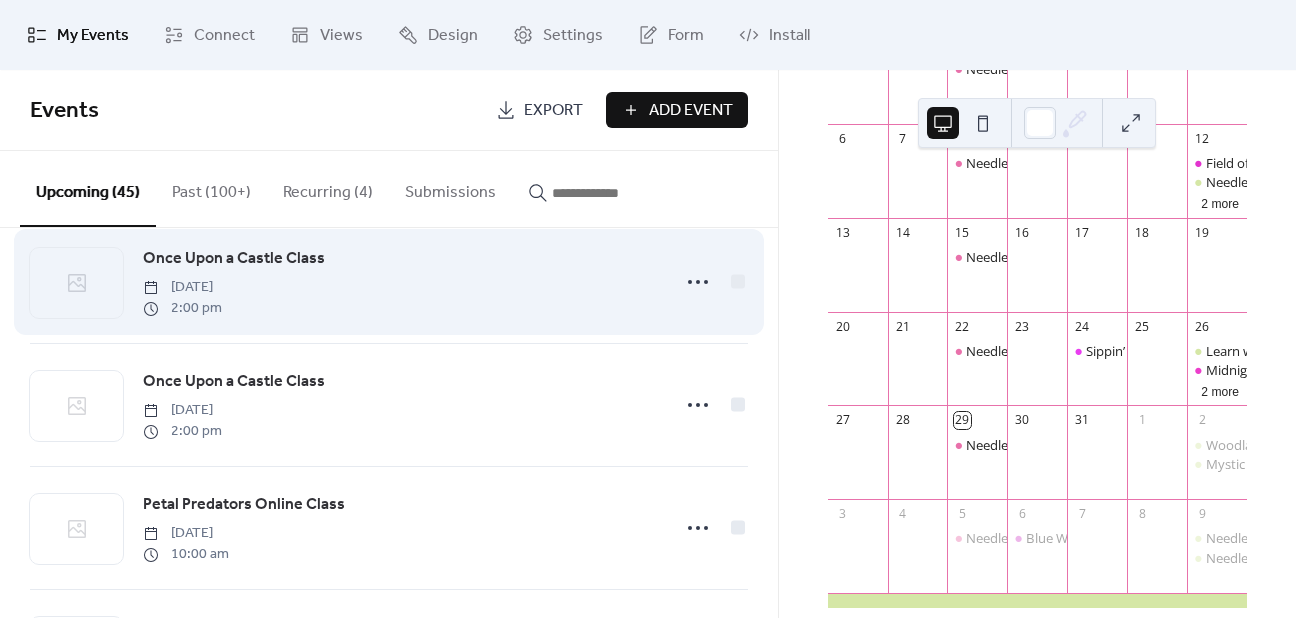 click on "Once Upon a Castle Class" at bounding box center (234, 259) 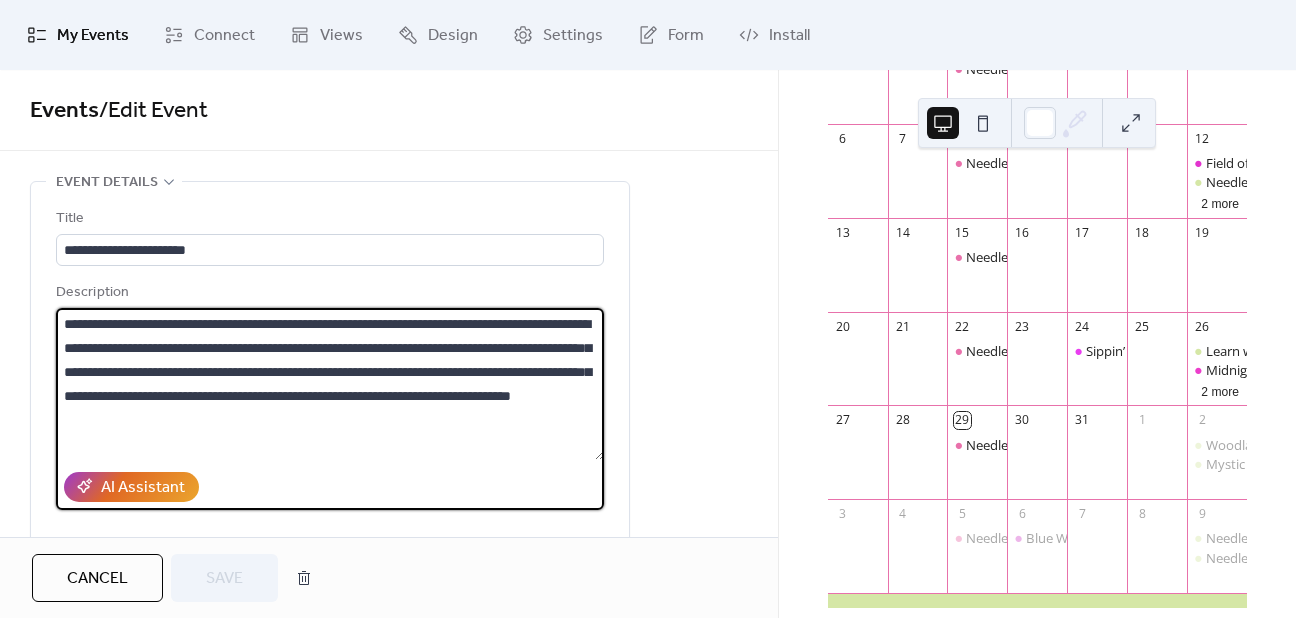 drag, startPoint x: 518, startPoint y: 419, endPoint x: -3, endPoint y: 269, distance: 542.16327 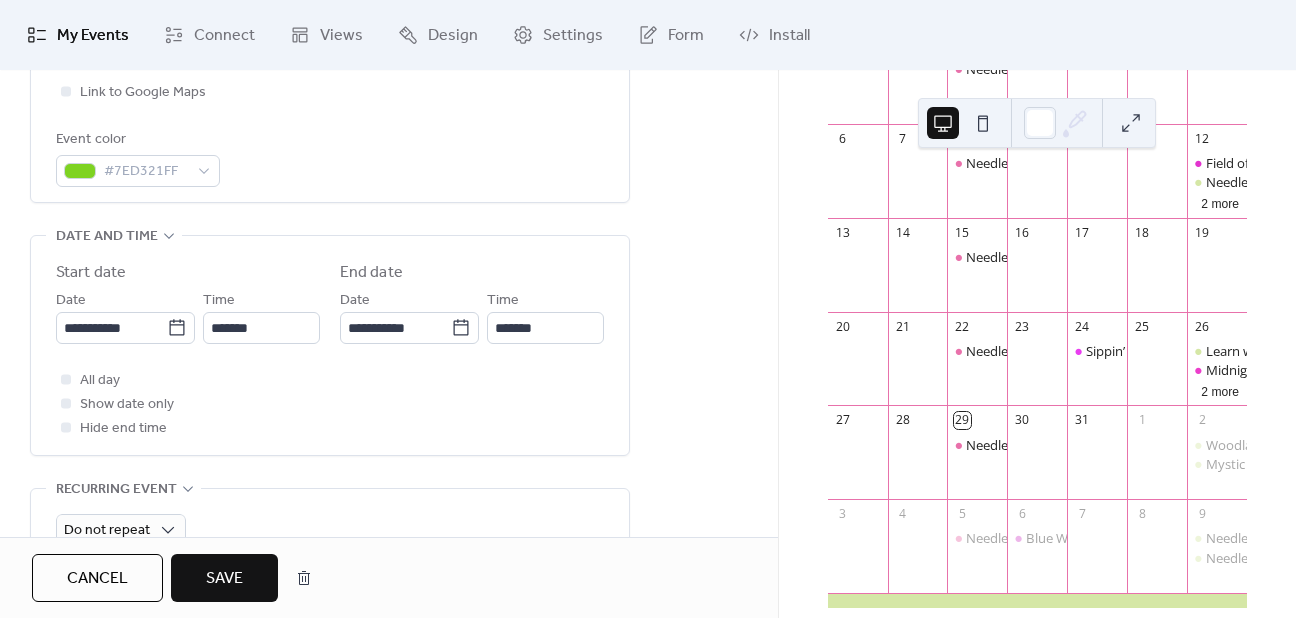 scroll, scrollTop: 538, scrollLeft: 0, axis: vertical 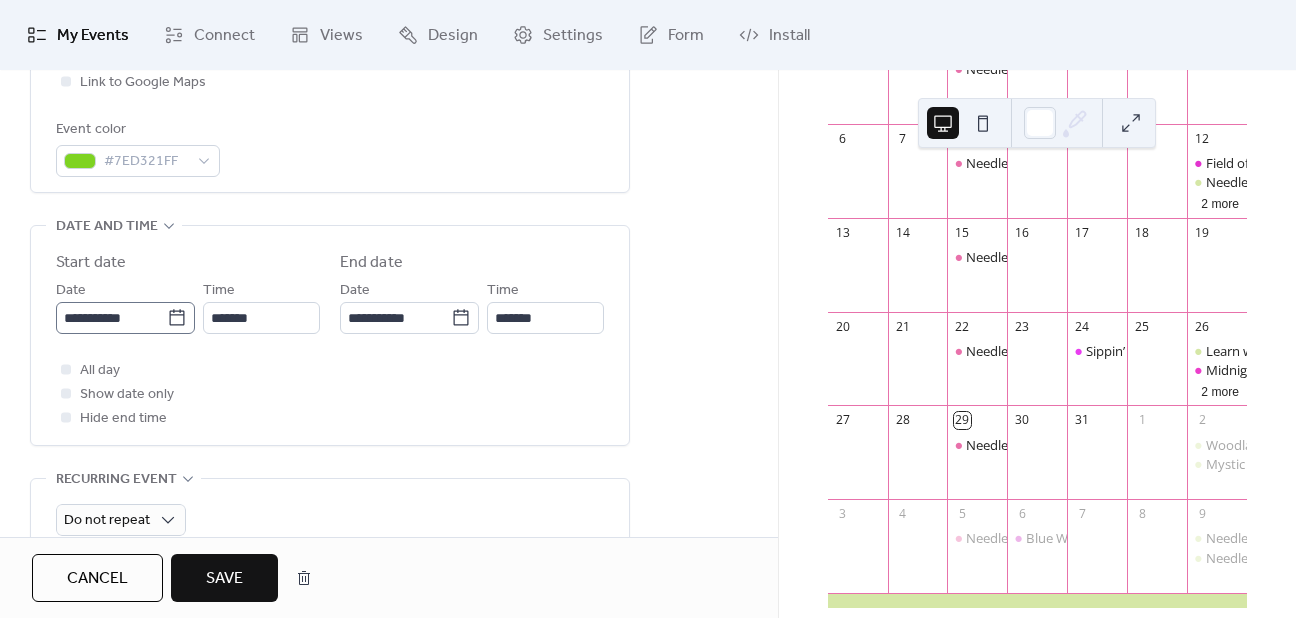 type on "**********" 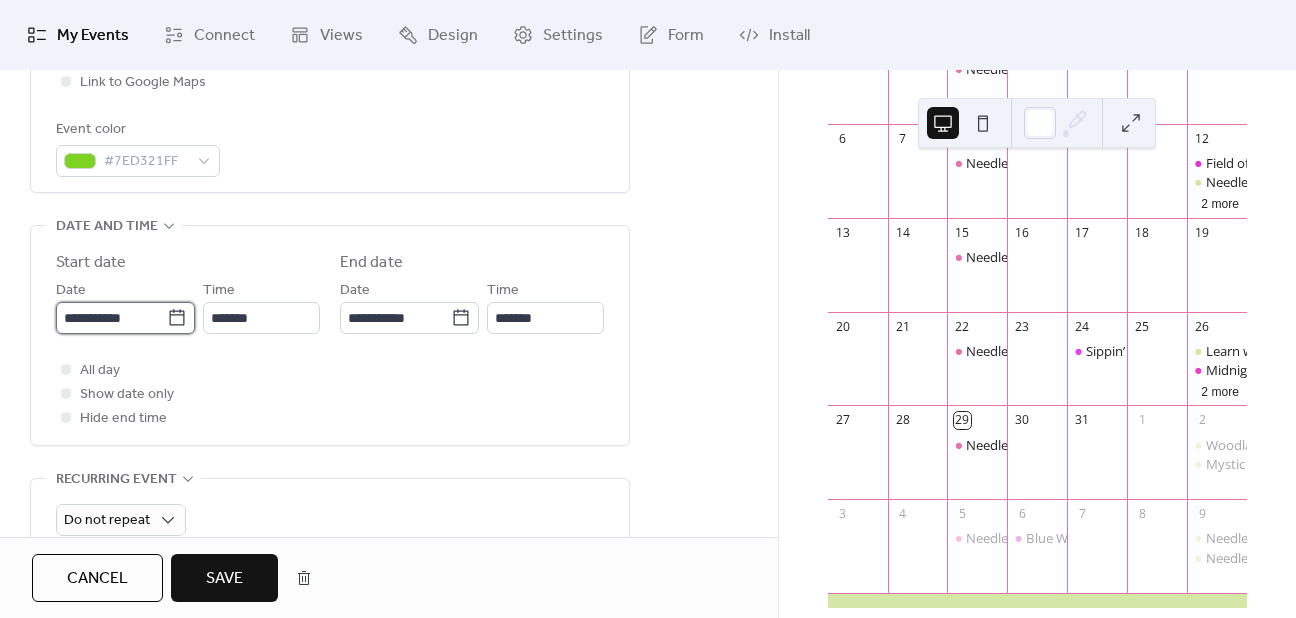 click on "**********" at bounding box center [111, 318] 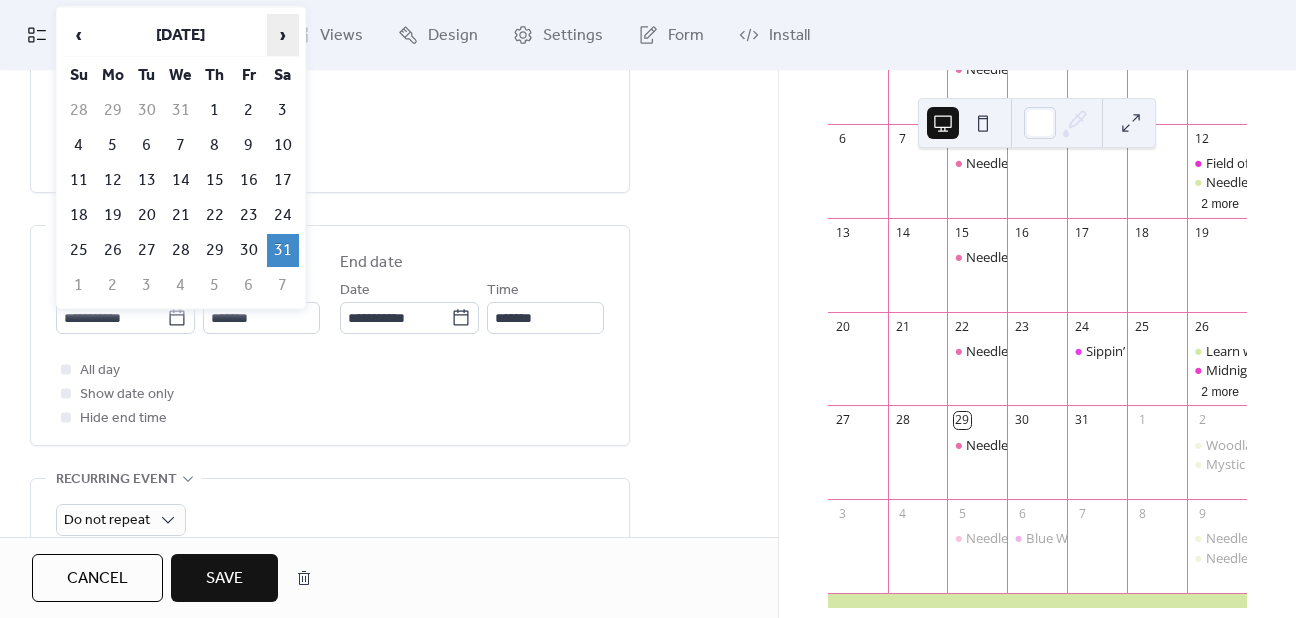 click on "›" at bounding box center (283, 35) 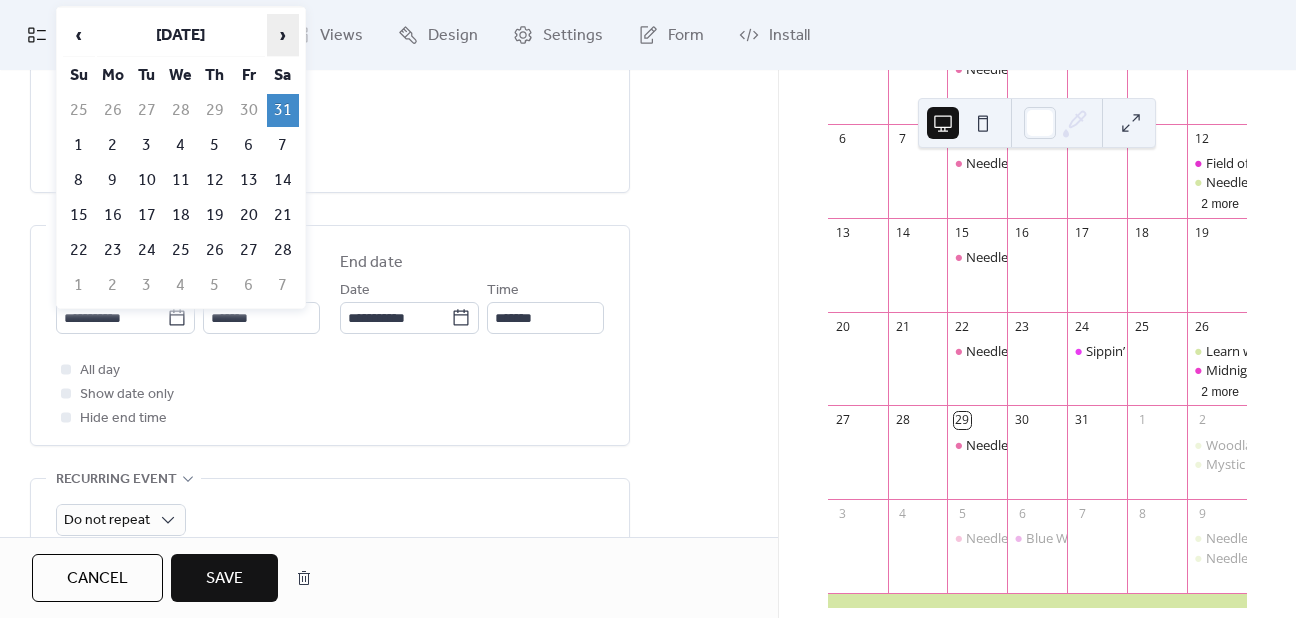 click on "›" at bounding box center (283, 35) 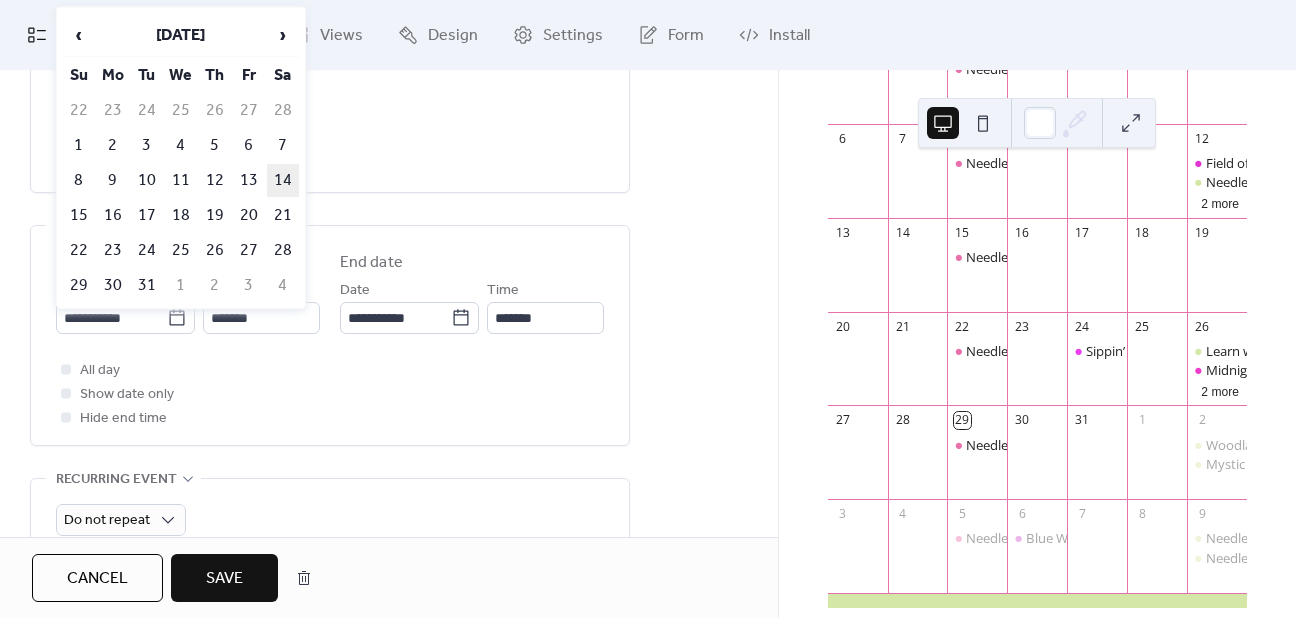 click on "14" at bounding box center (283, 180) 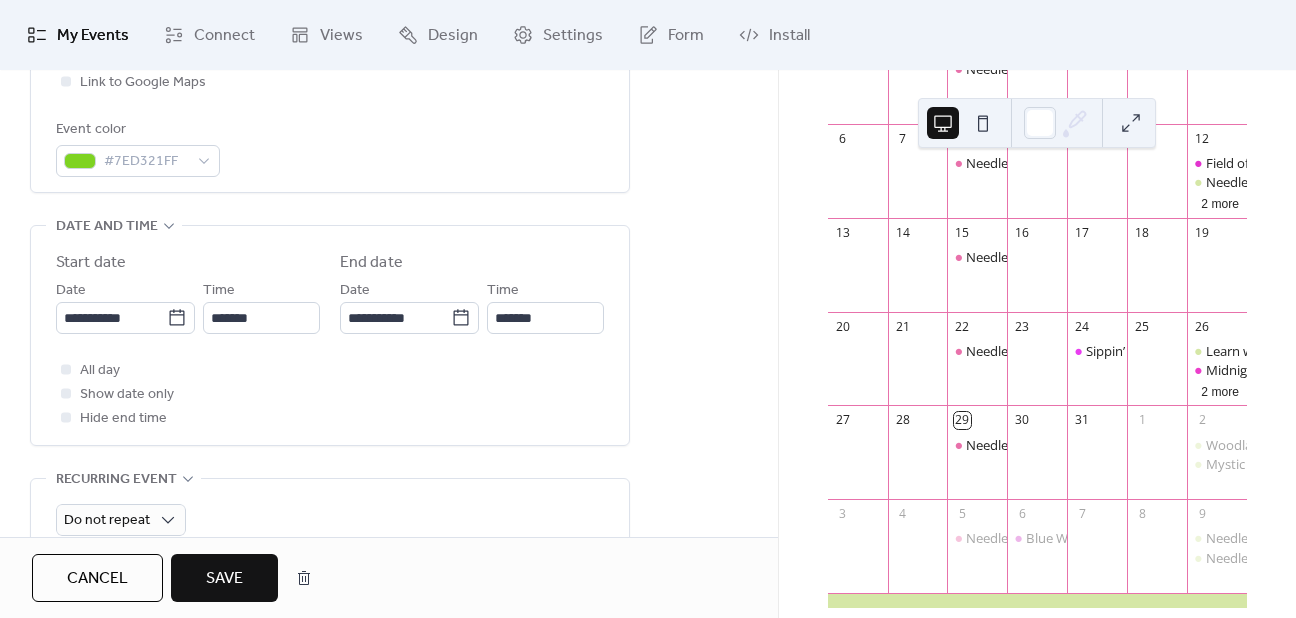 click on "Save" at bounding box center (224, 579) 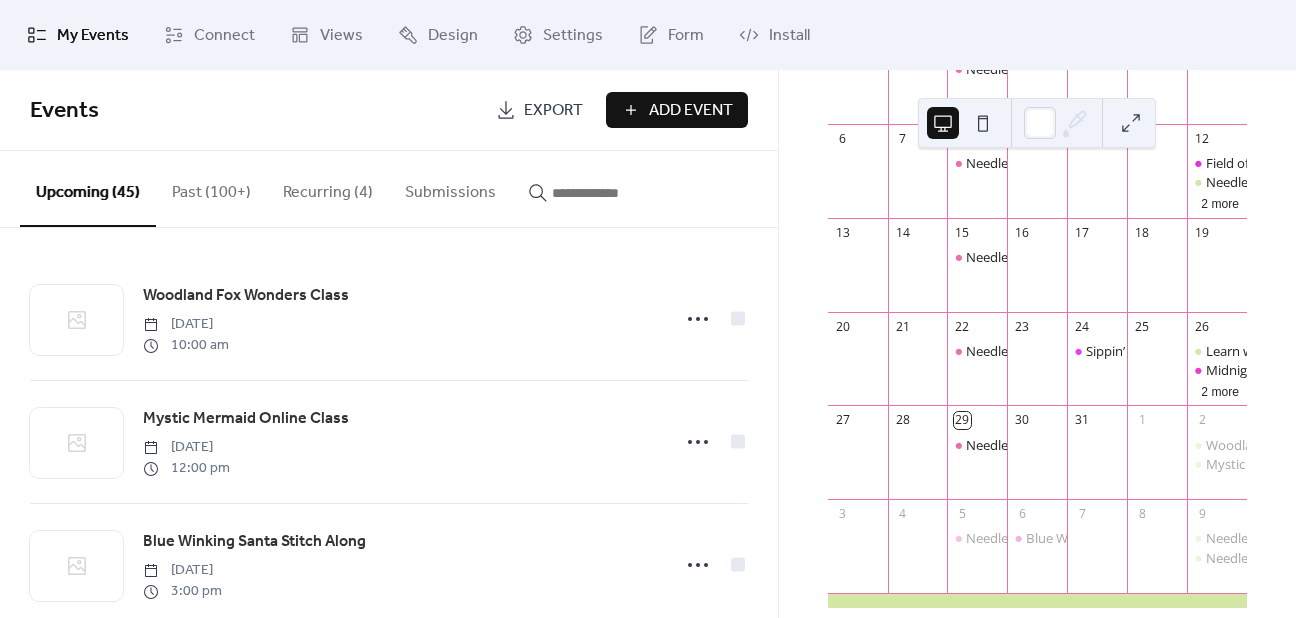 scroll, scrollTop: 0, scrollLeft: 0, axis: both 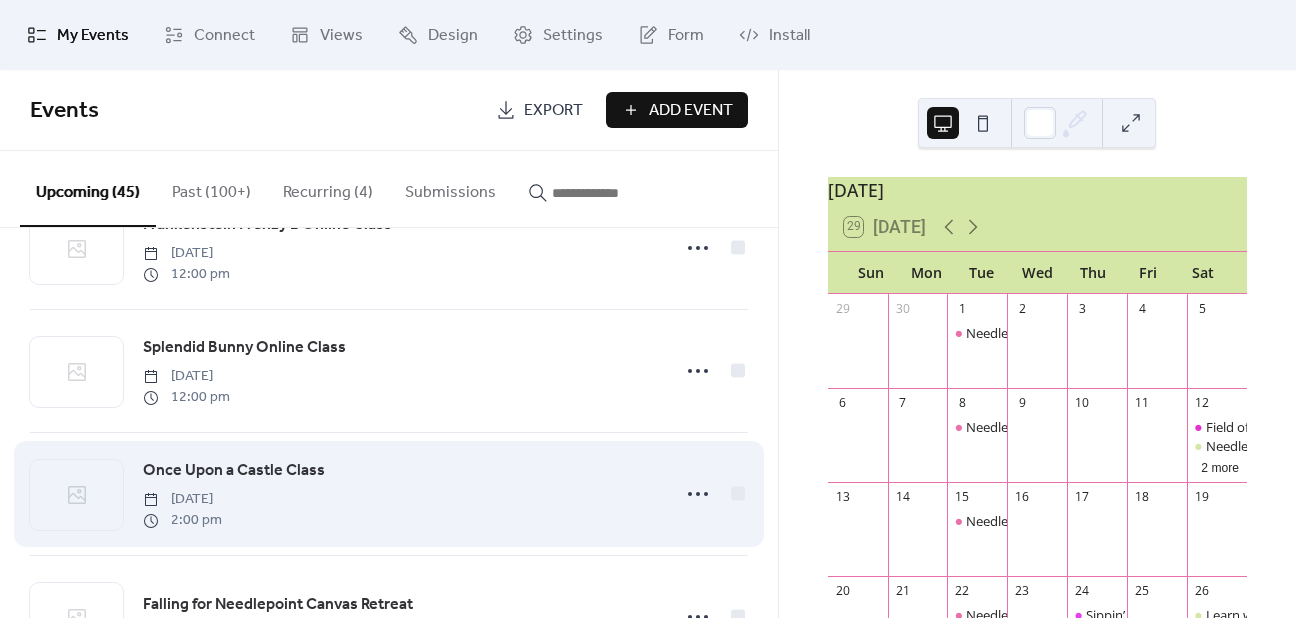 click on "Once Upon a Castle Class" at bounding box center [234, 471] 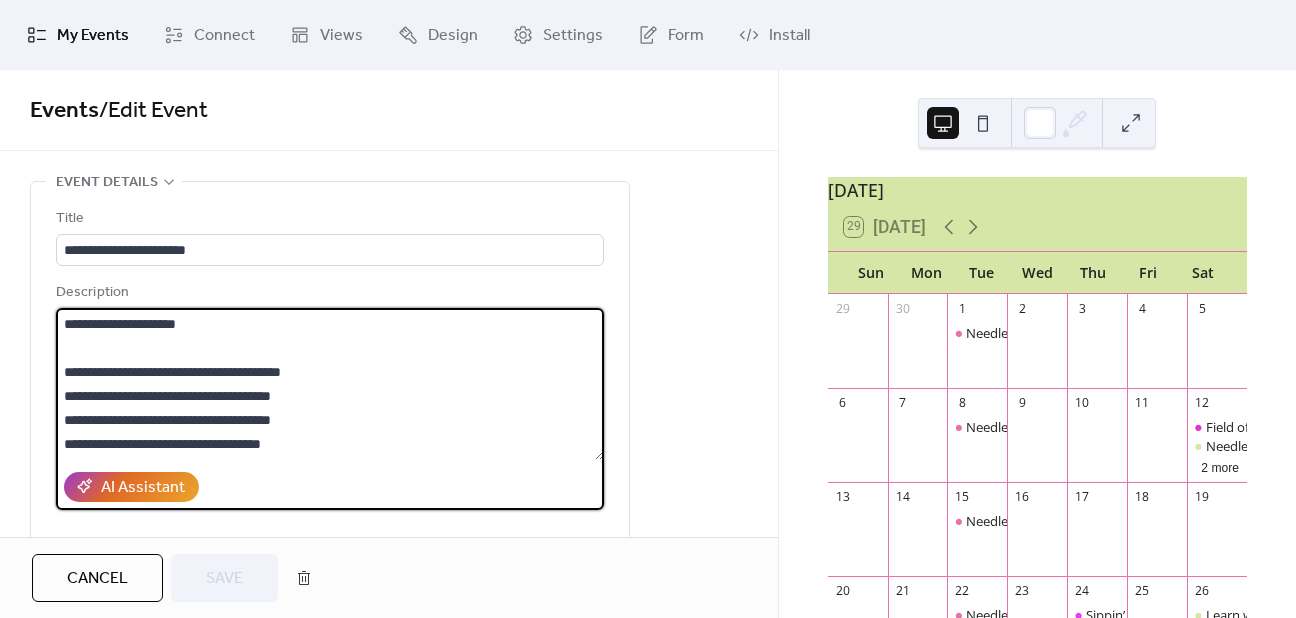 drag, startPoint x: 331, startPoint y: 444, endPoint x: 63, endPoint y: 373, distance: 277.2454 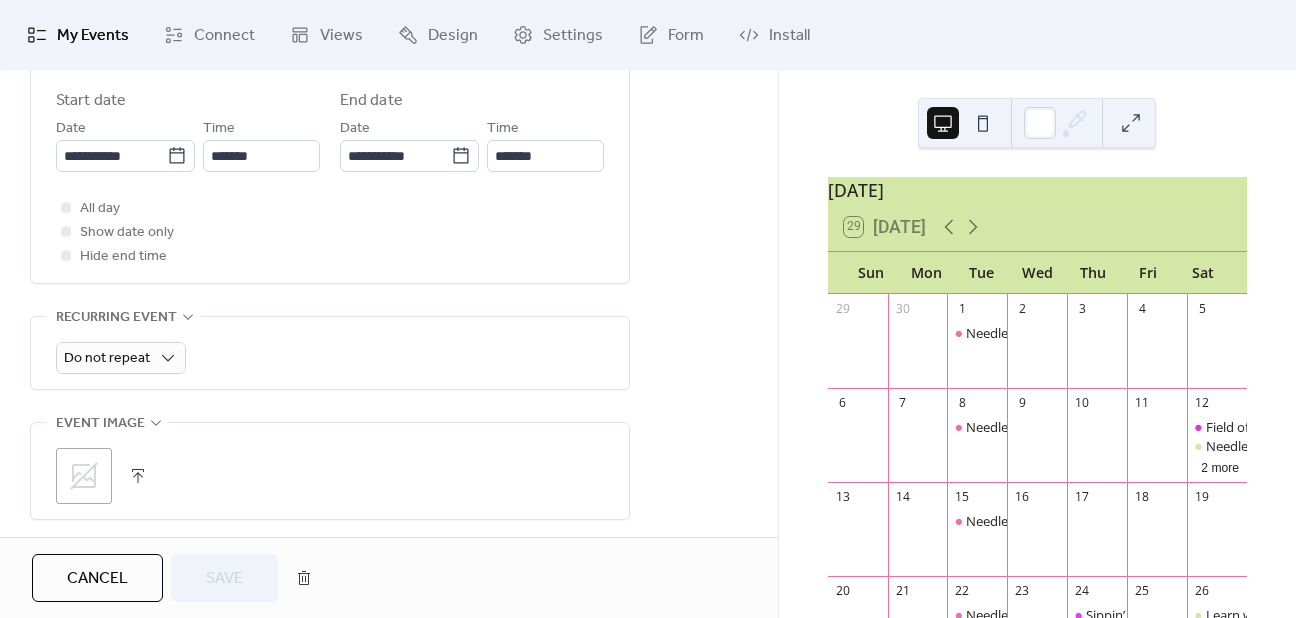 scroll, scrollTop: 925, scrollLeft: 0, axis: vertical 